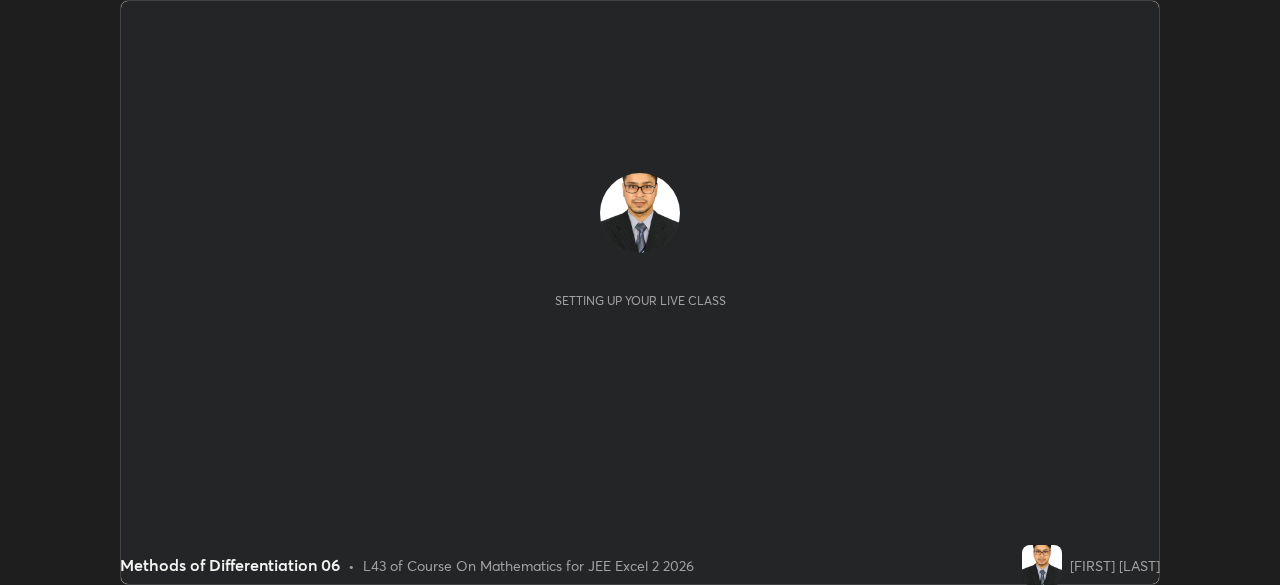 scroll, scrollTop: 0, scrollLeft: 0, axis: both 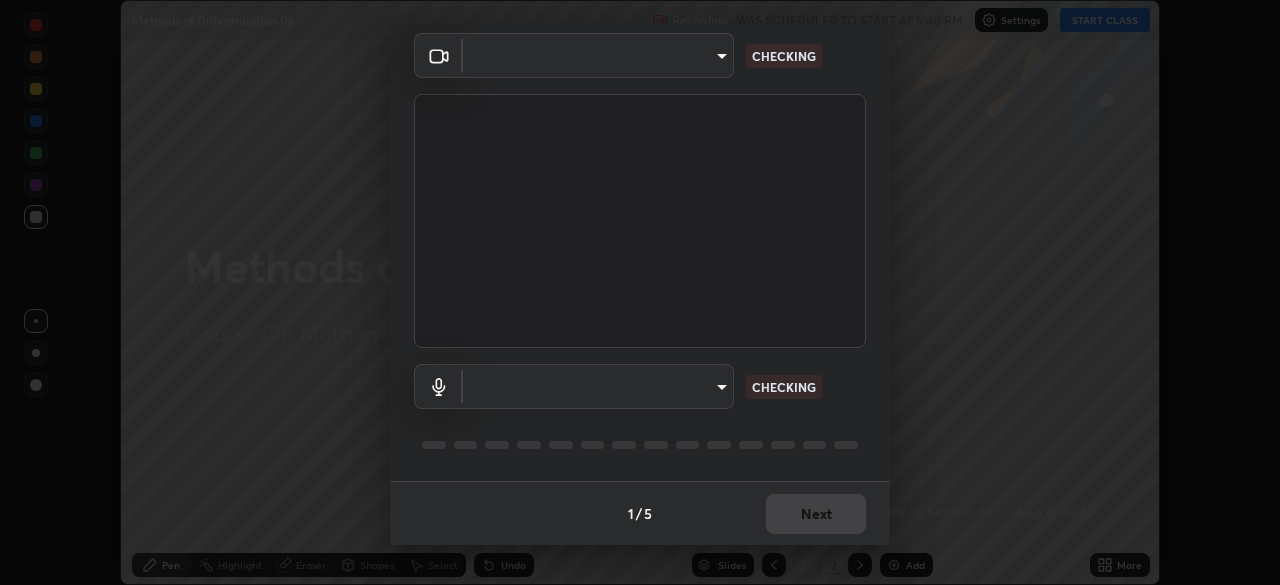 type on "18994561ee15dbcc92208454b9157fa19b596848ea19b860cecb3a215b8f162b" 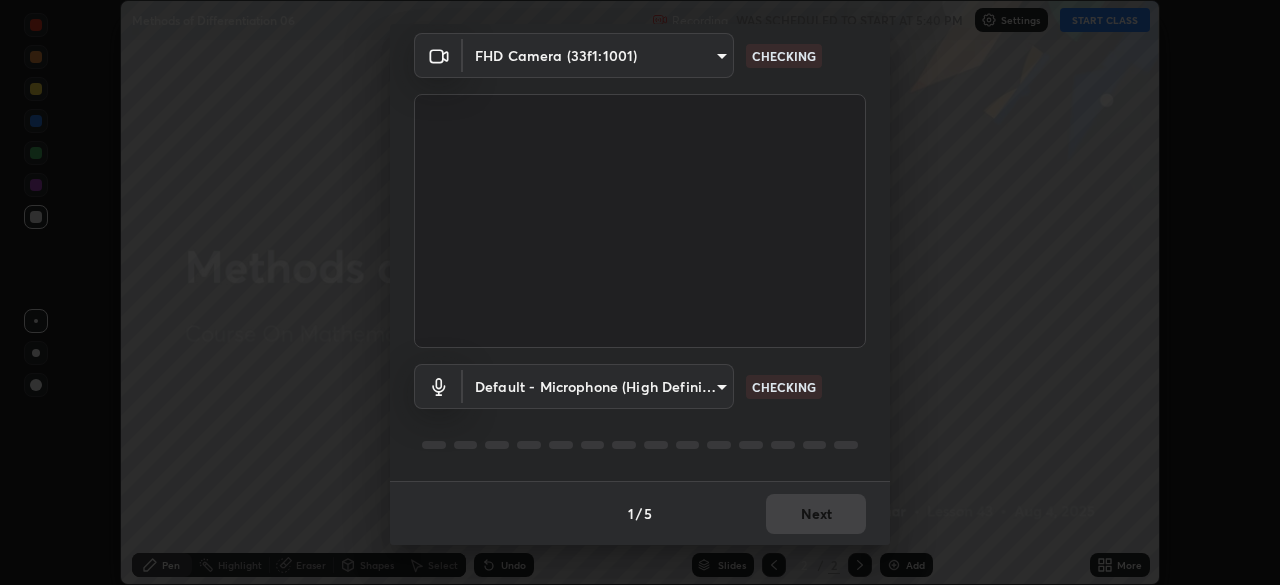click on "Erase all Methods of Differentiation 06 Recording WAS SCHEDULED TO START AT  5:40 PM Settings START CLASS Setting up your live class Methods of Differentiation 06 • L43 of Course On Mathematics for JEE Excel 2 2026 [FIRST] [LAST] Pen Highlight Eraser Shapes Select Undo Slides 2 / 2 Add More No doubts shared Encourage your learners to ask a doubt for better clarity Report an issue Reason for reporting Buffering Chat not working Audio - Video sync issue Educator video quality low ​ Attach an image Report an issue Reason for reporting Buffering Chat not working Audio - Video sync issue Educator video quality low ​ Attach an image Report Media settings FHD Camera (33f1:1001) 18994561ee15dbcc92208454b9157fa19b596848ea19b860cecb3a215b8f162b CHECKING Default - Microphone (High Definition Audio Device) default CHECKING 1 / 5 Next" at bounding box center (640, 292) 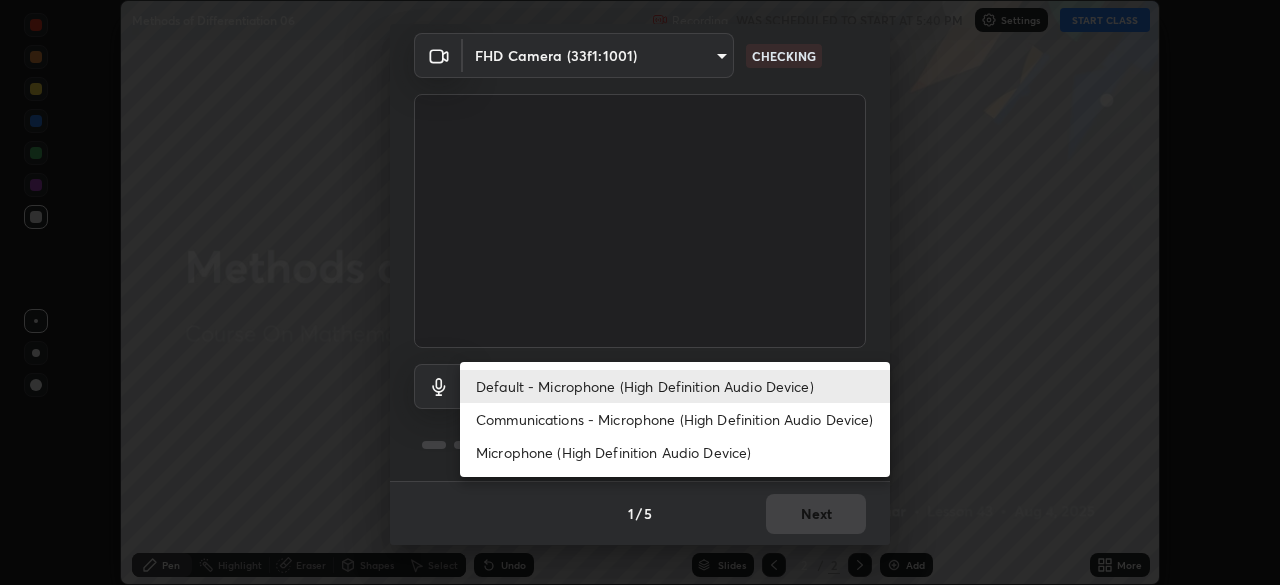 click on "Microphone (High Definition Audio Device)" at bounding box center (675, 452) 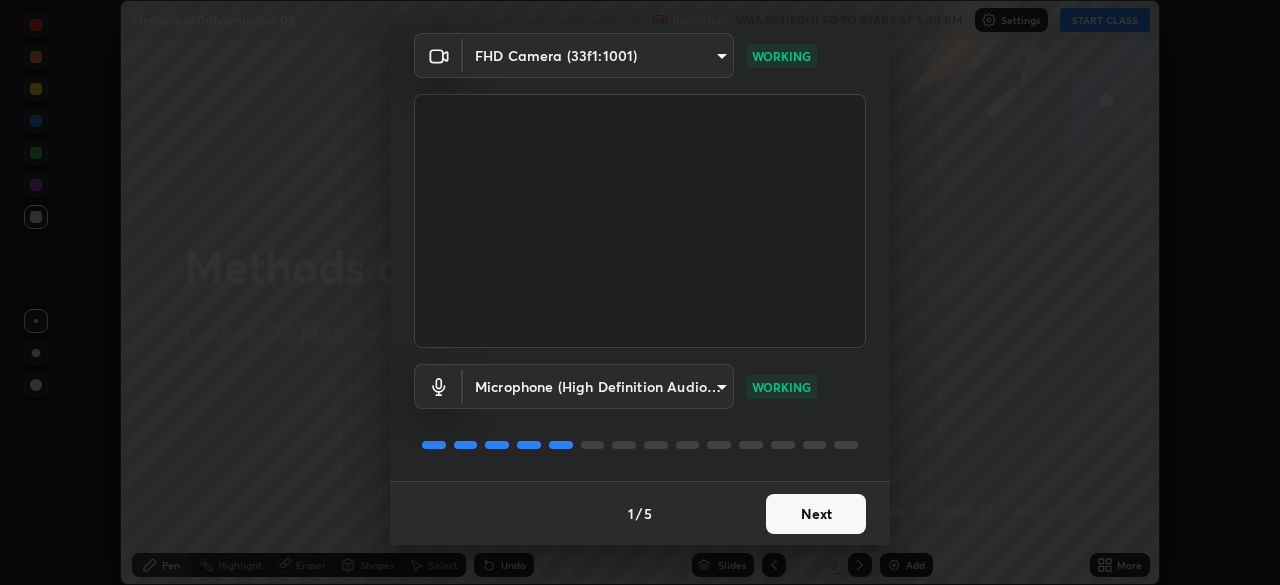 click on "Next" at bounding box center (816, 514) 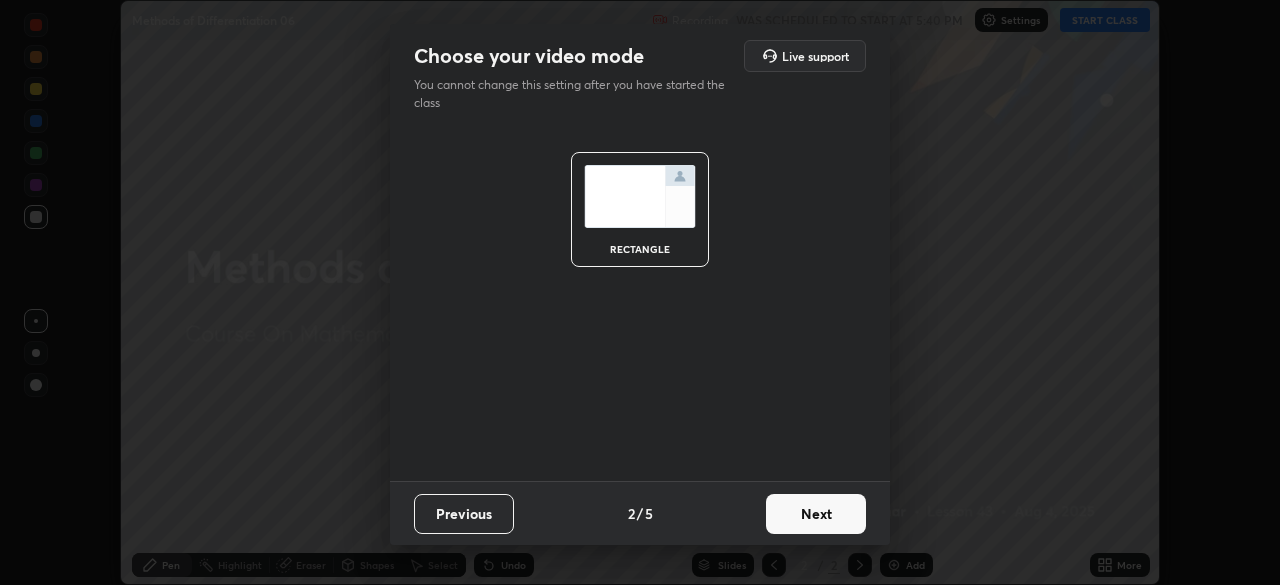 scroll, scrollTop: 0, scrollLeft: 0, axis: both 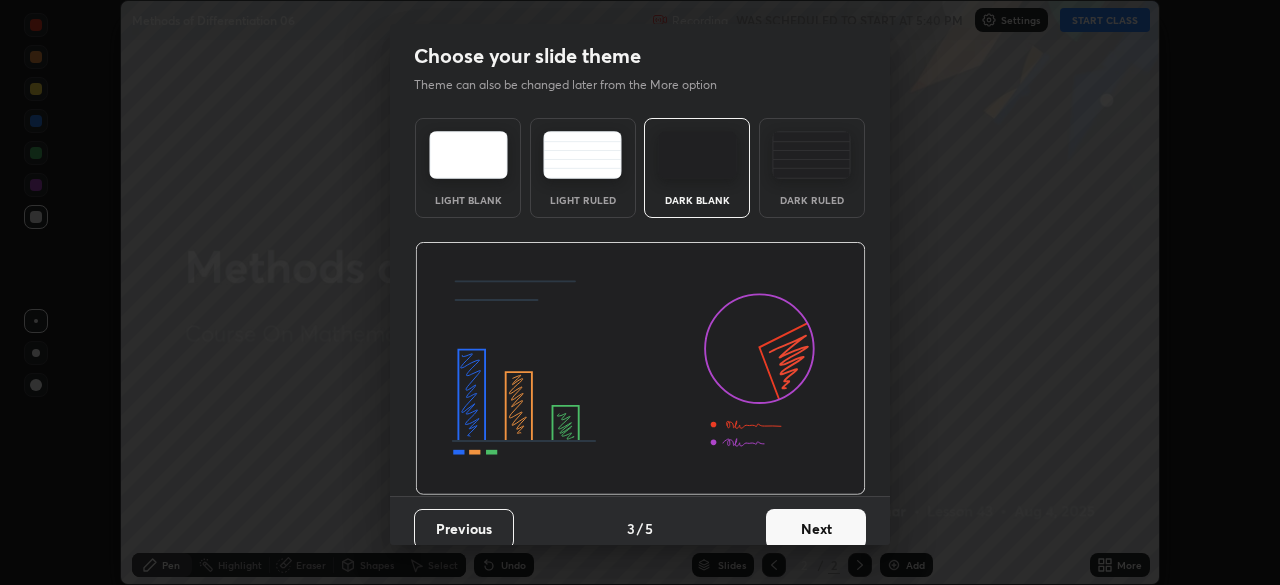 click on "Next" at bounding box center (816, 529) 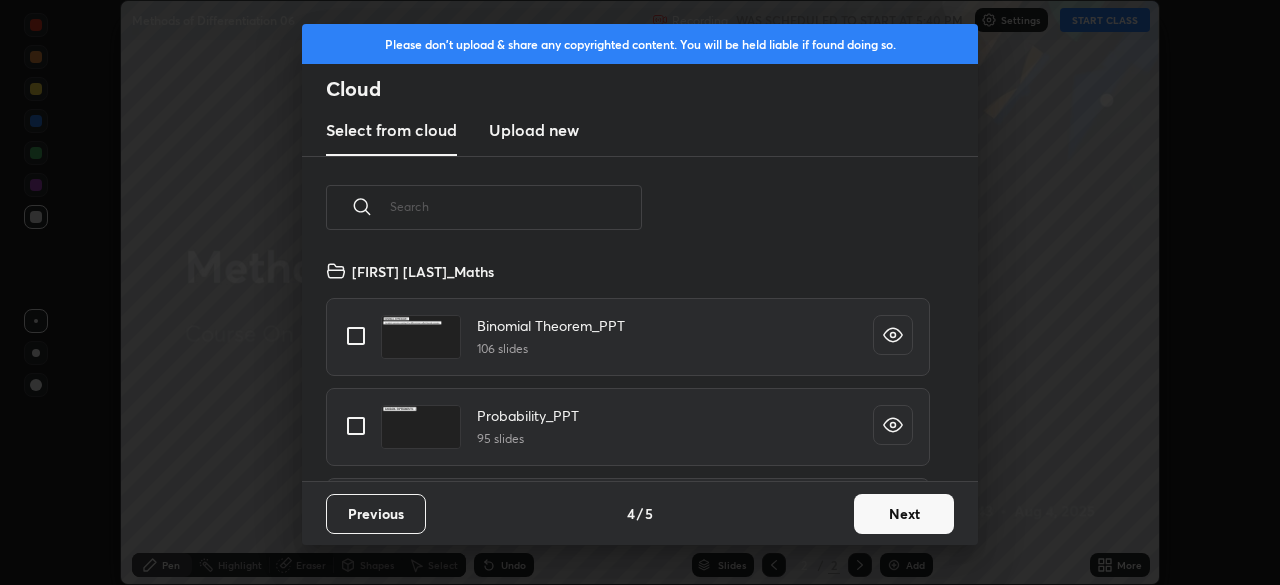 scroll, scrollTop: 7, scrollLeft: 11, axis: both 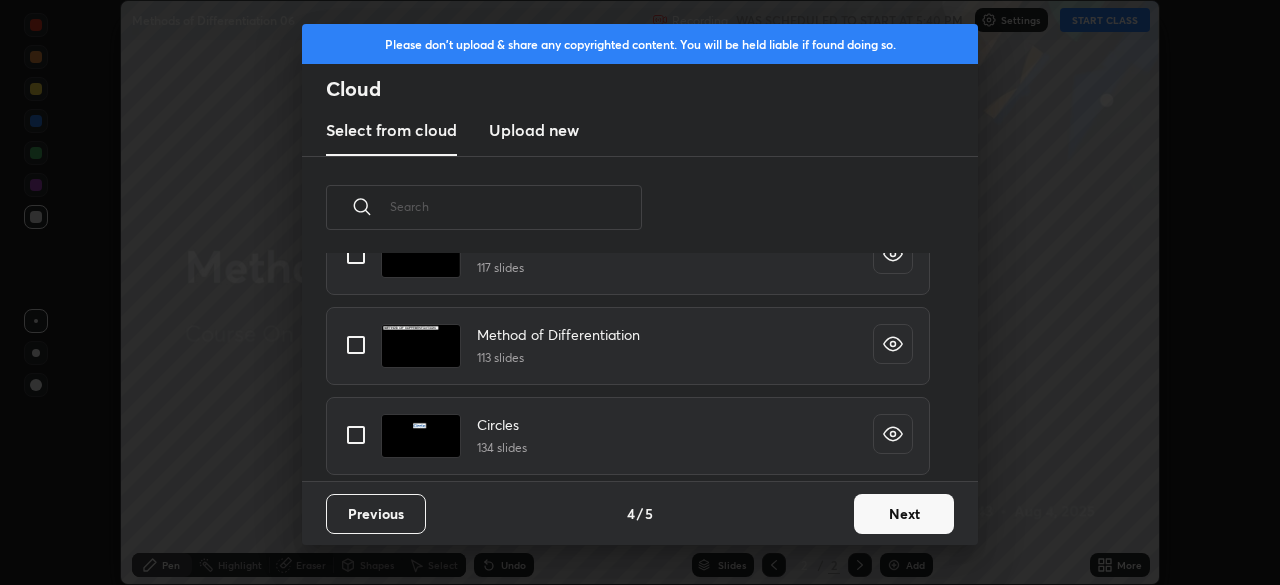 click at bounding box center (356, 345) 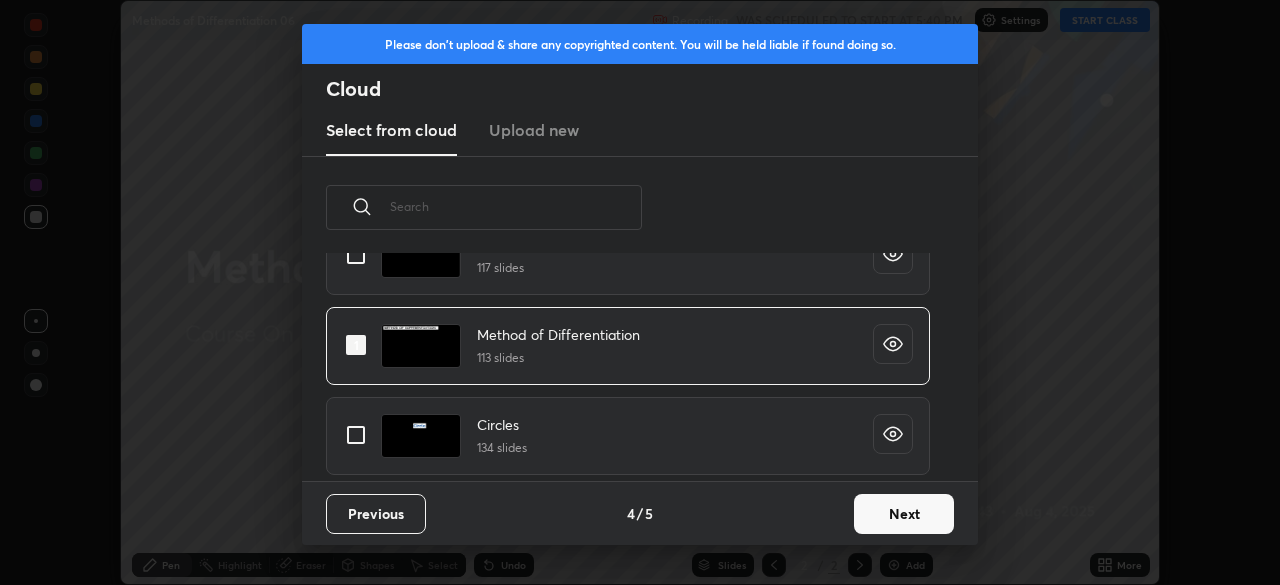 click on "Next" at bounding box center (904, 514) 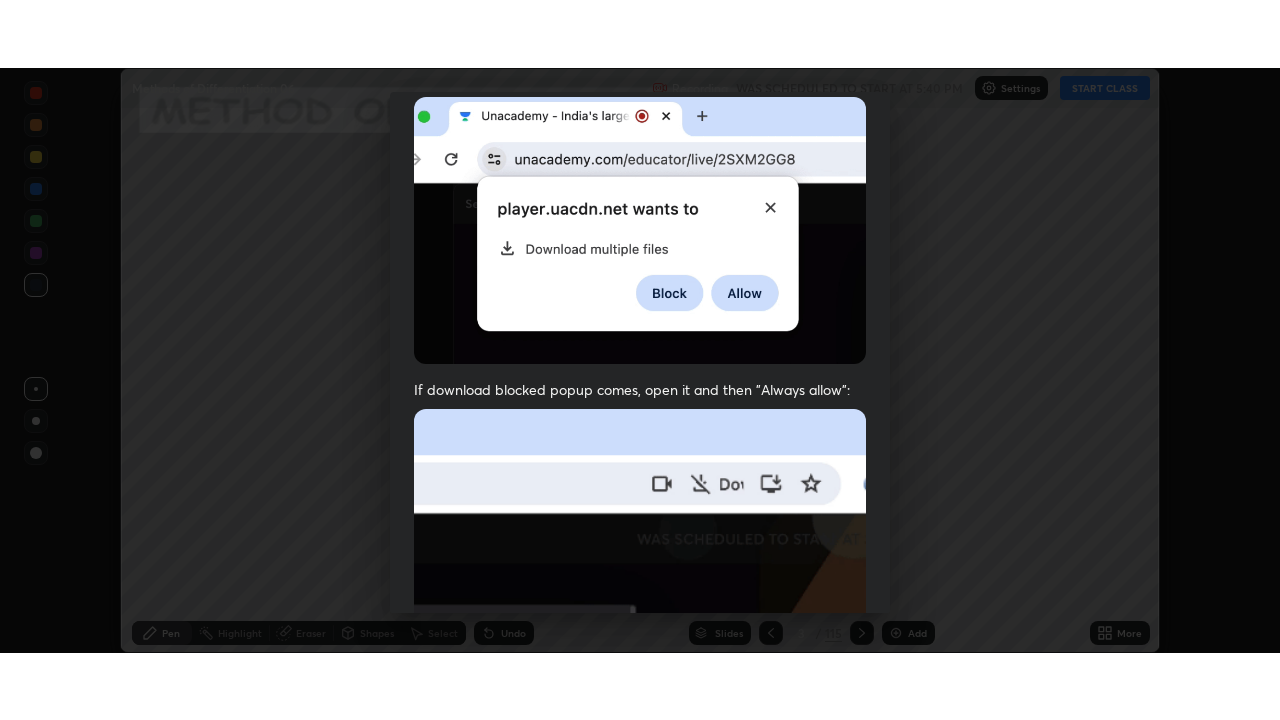 scroll, scrollTop: 479, scrollLeft: 0, axis: vertical 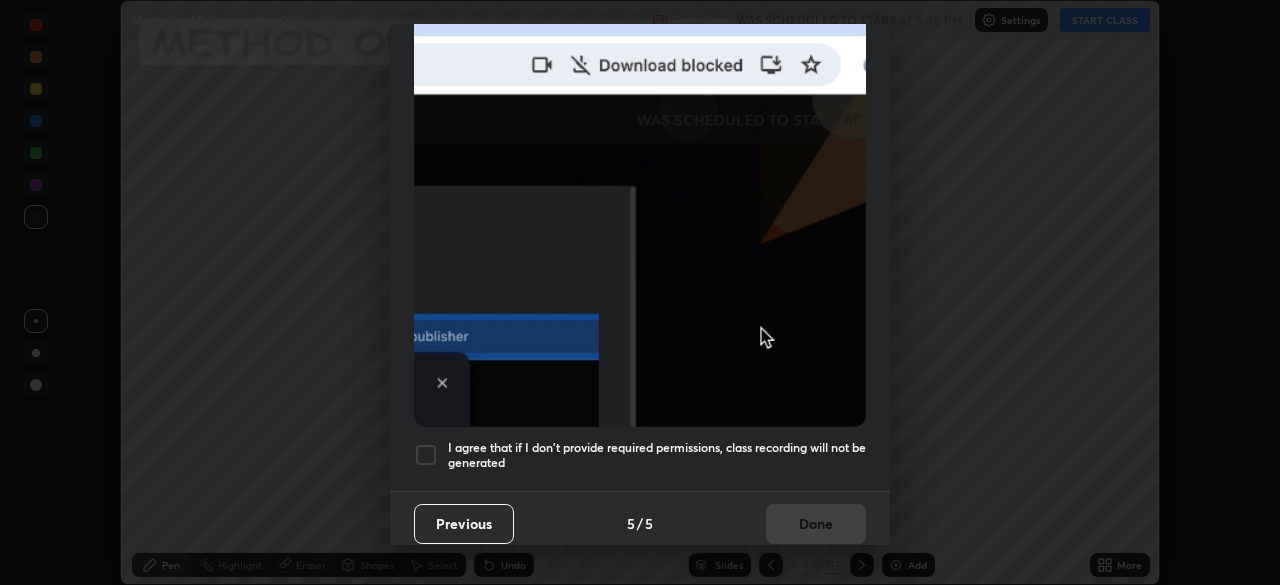 click at bounding box center (426, 455) 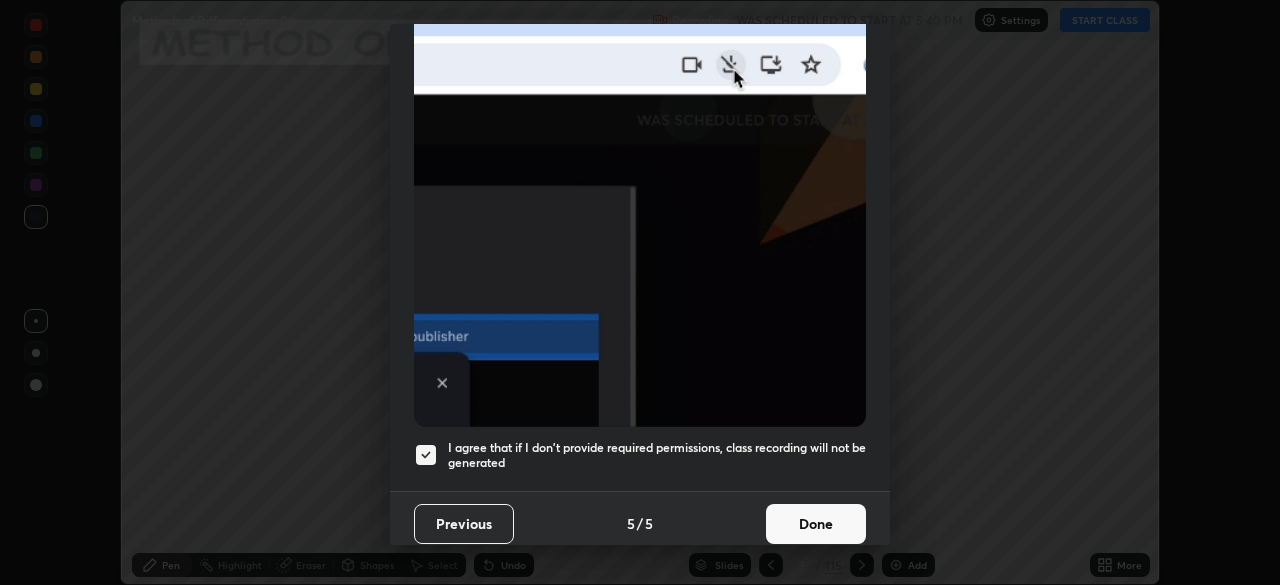 click on "Done" at bounding box center (816, 524) 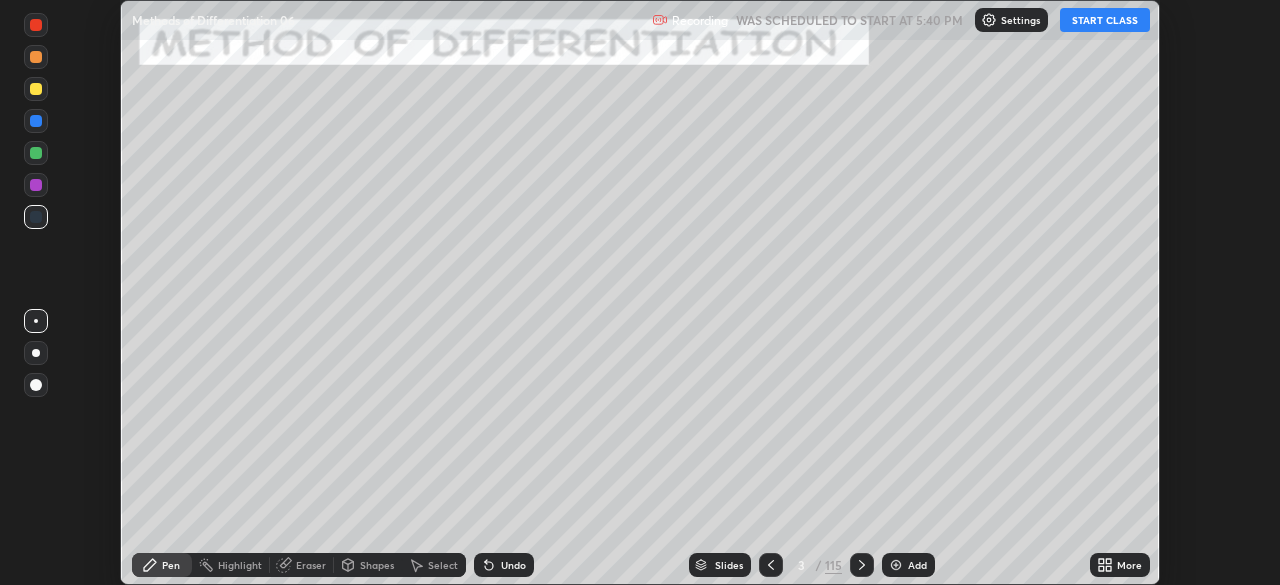 click on "More" at bounding box center [1120, 565] 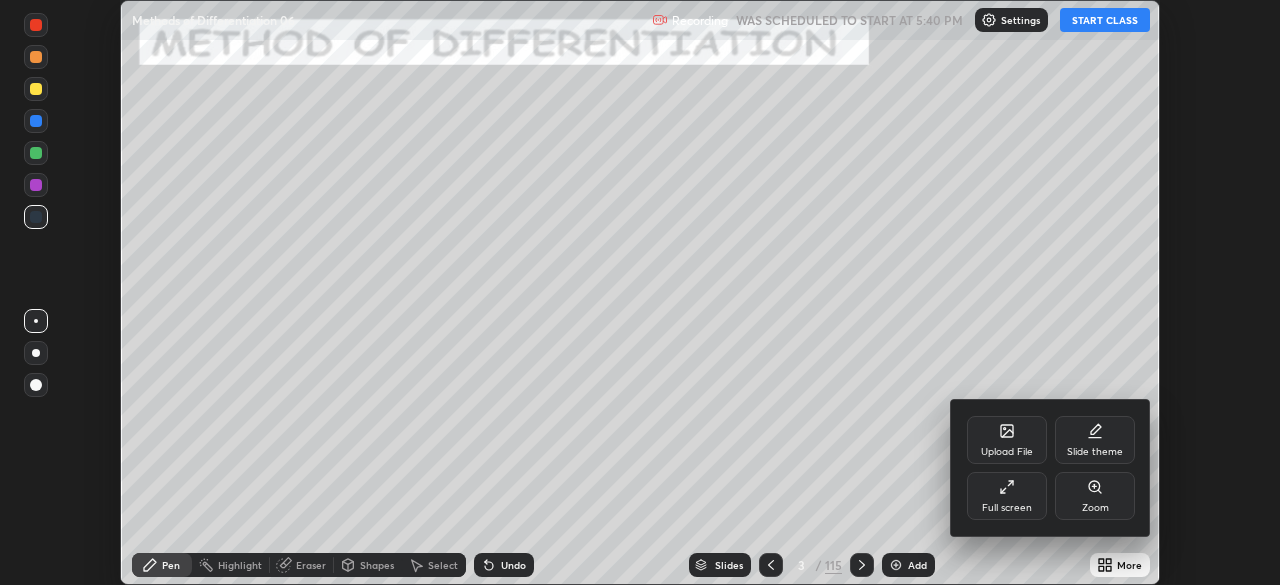 click on "Full screen" at bounding box center [1007, 496] 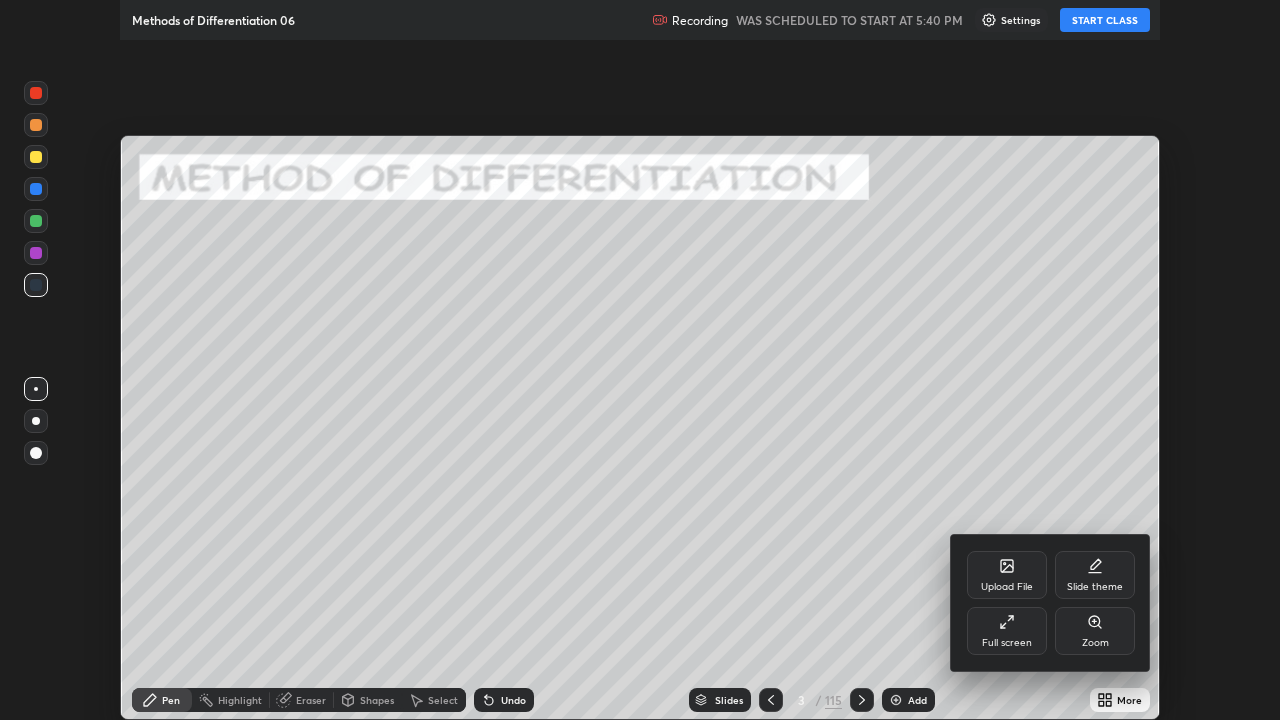 scroll, scrollTop: 99280, scrollLeft: 98720, axis: both 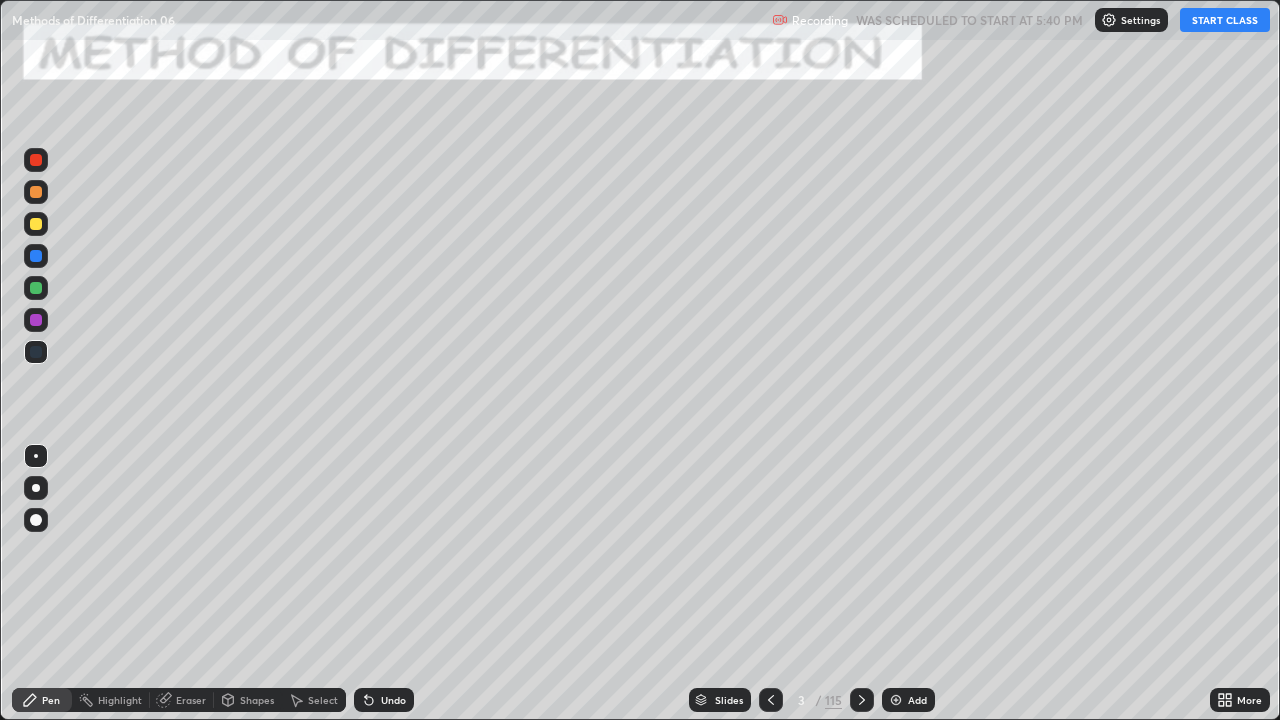 click on "START CLASS" at bounding box center (1225, 20) 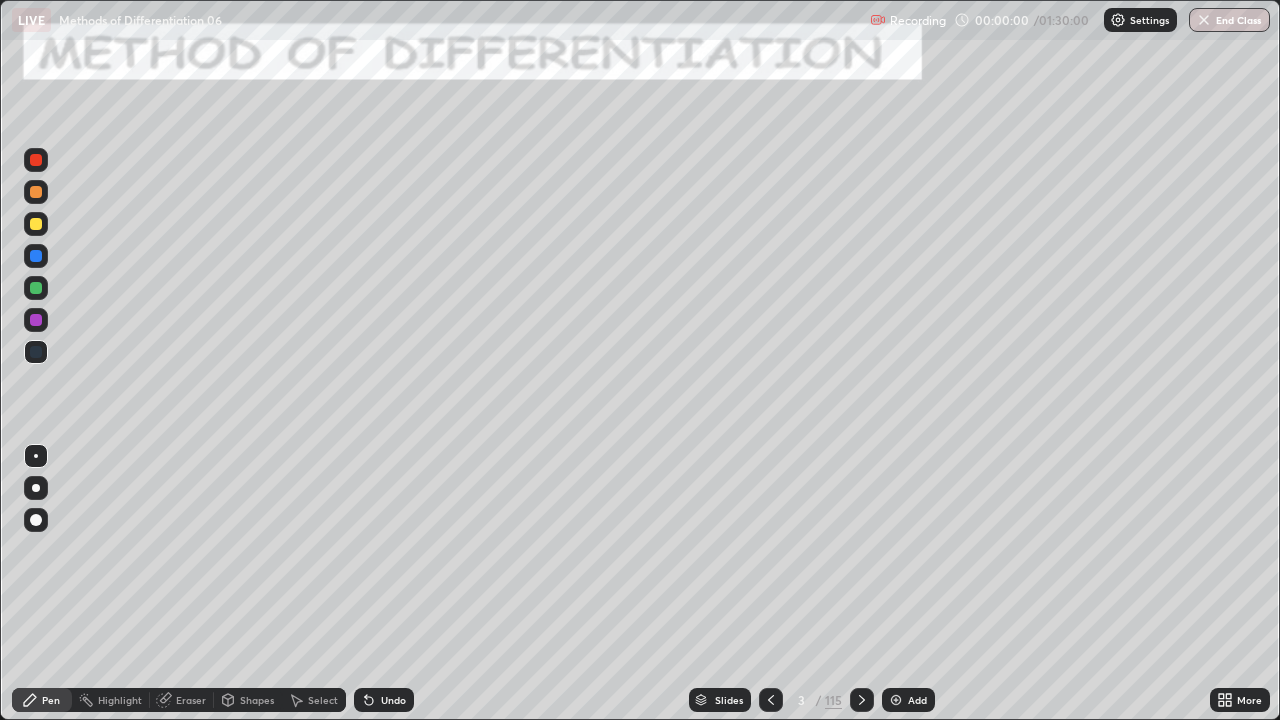 click on "115" at bounding box center (833, 700) 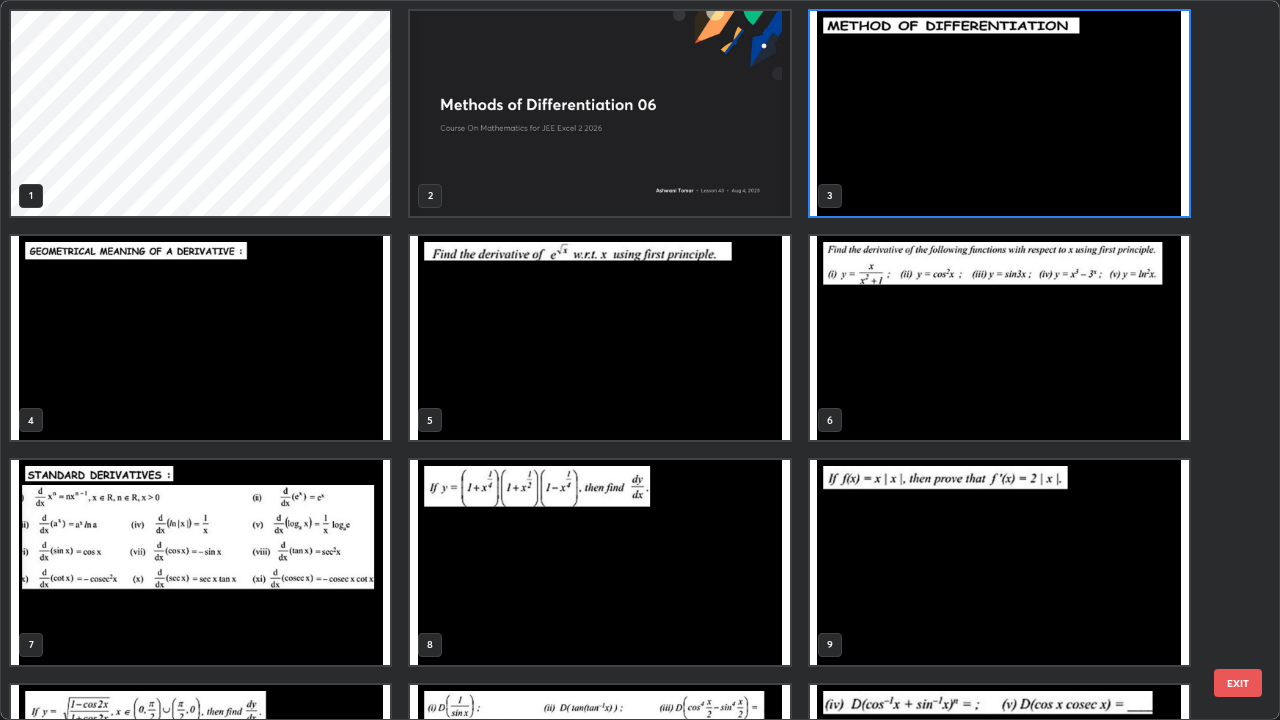 scroll, scrollTop: 7, scrollLeft: 11, axis: both 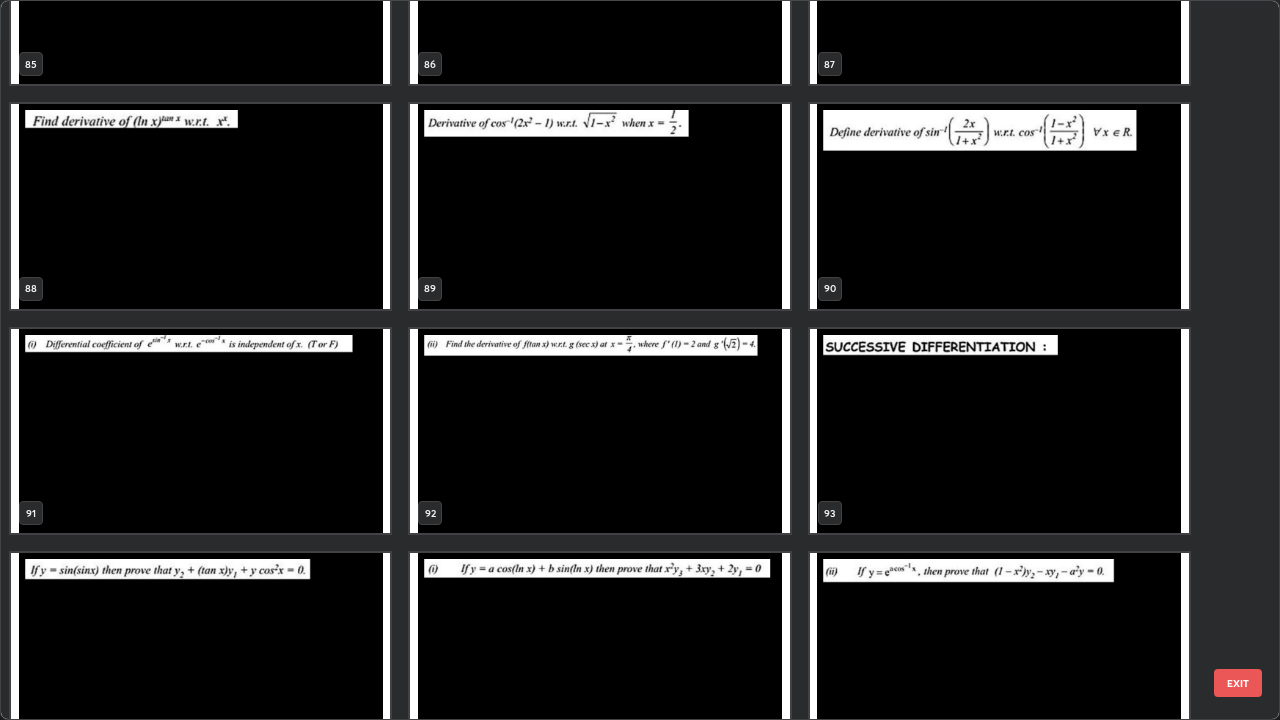 click at bounding box center [999, 431] 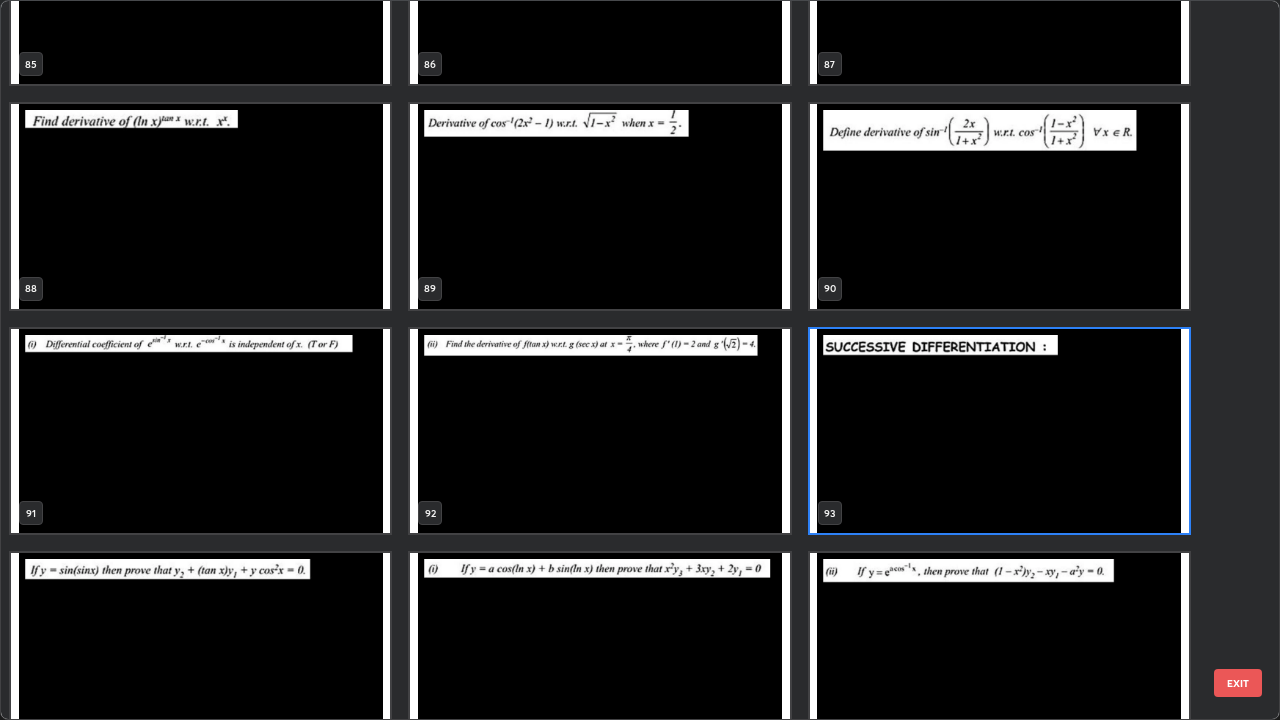 click at bounding box center [999, 431] 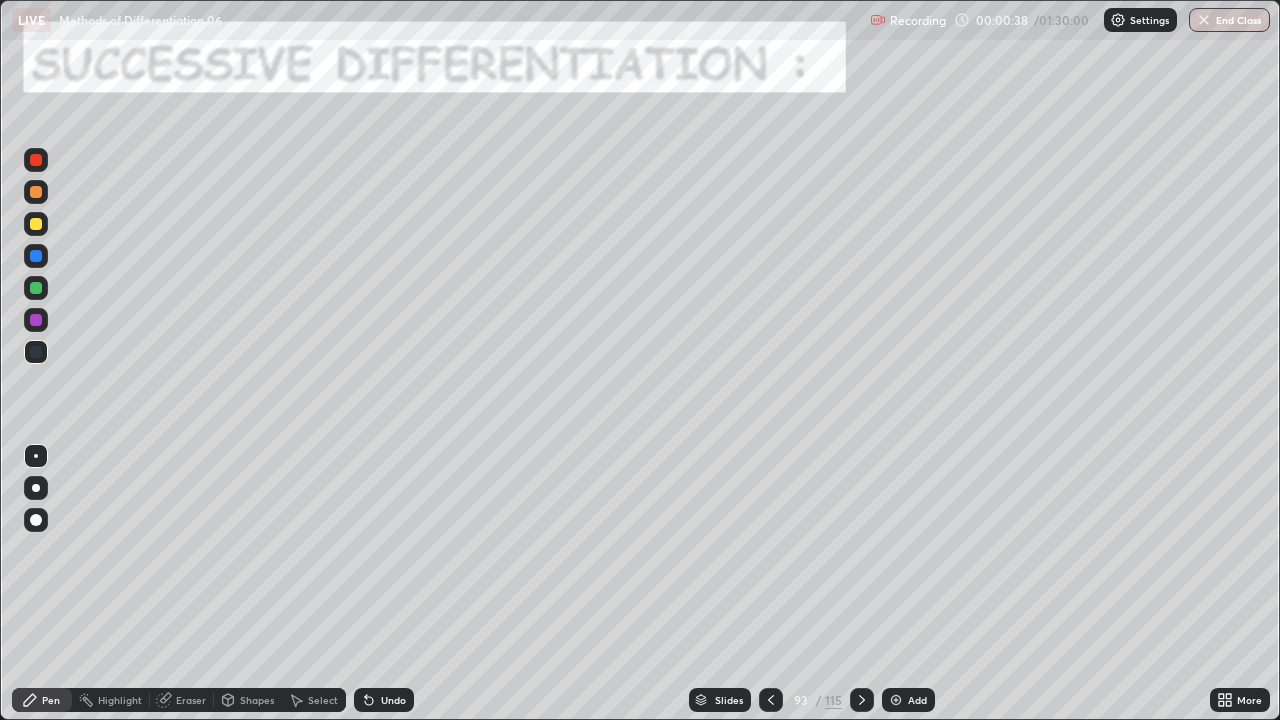 click 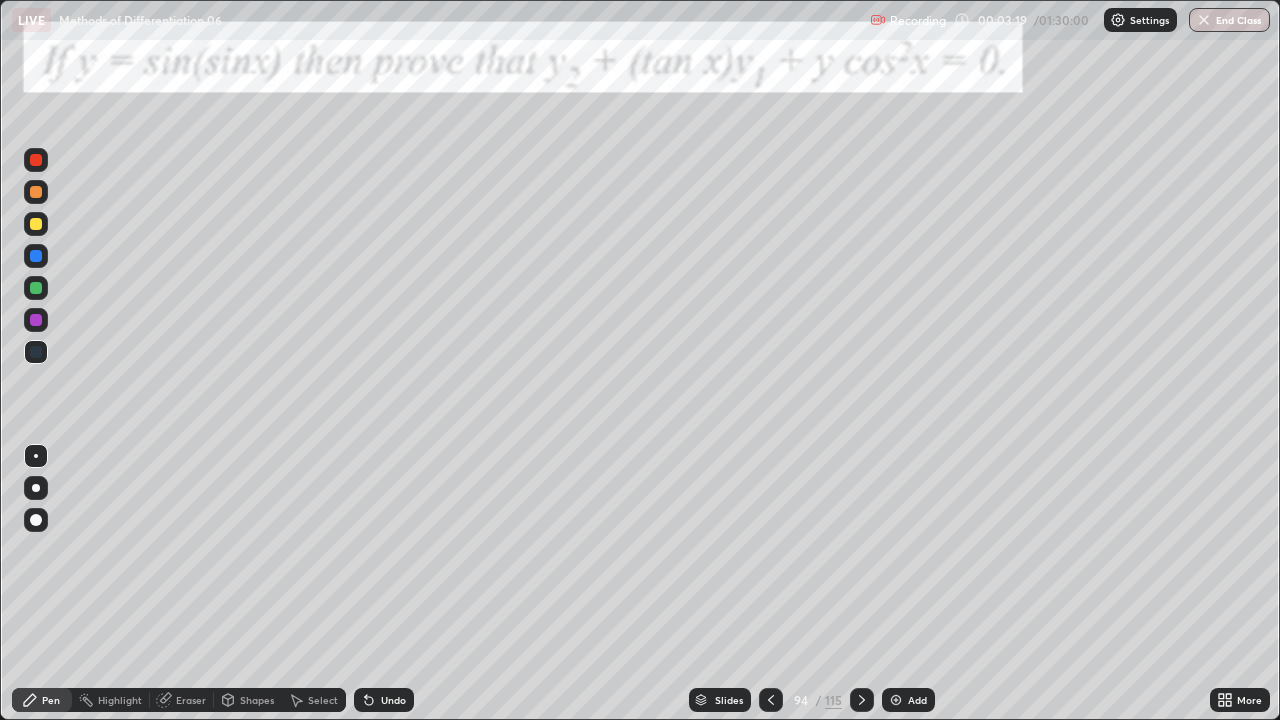 click at bounding box center [36, 224] 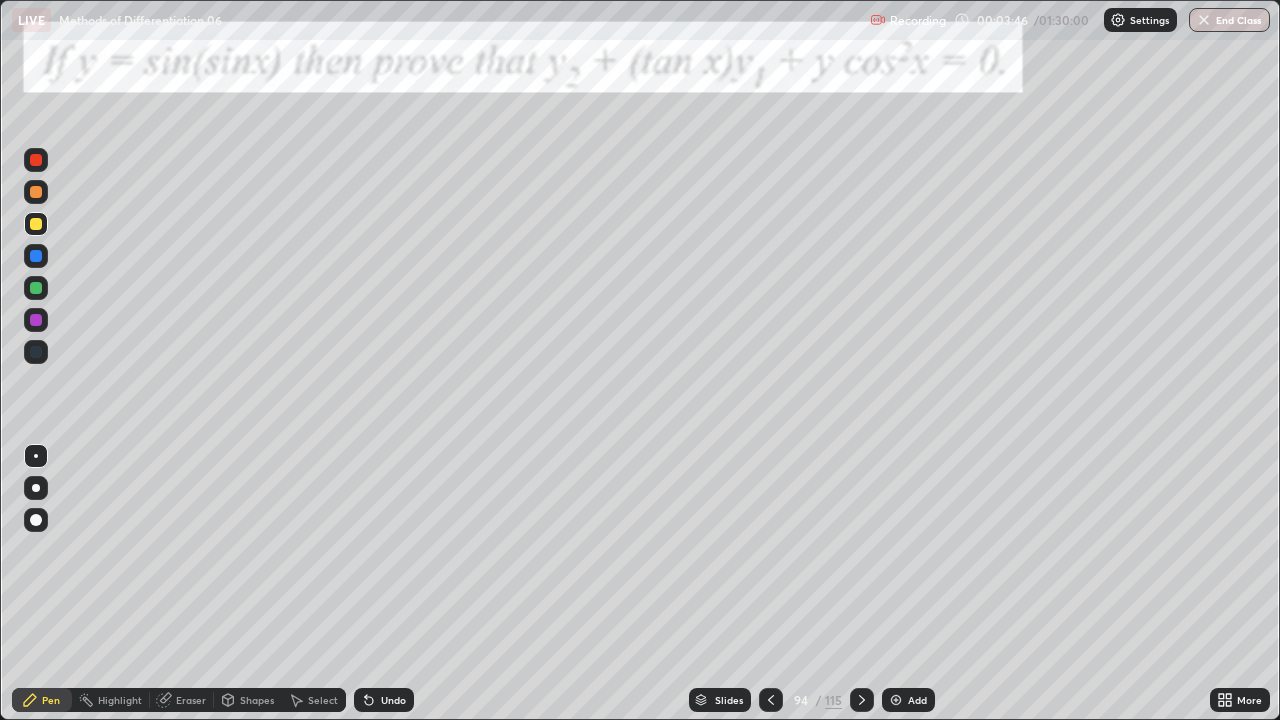 click 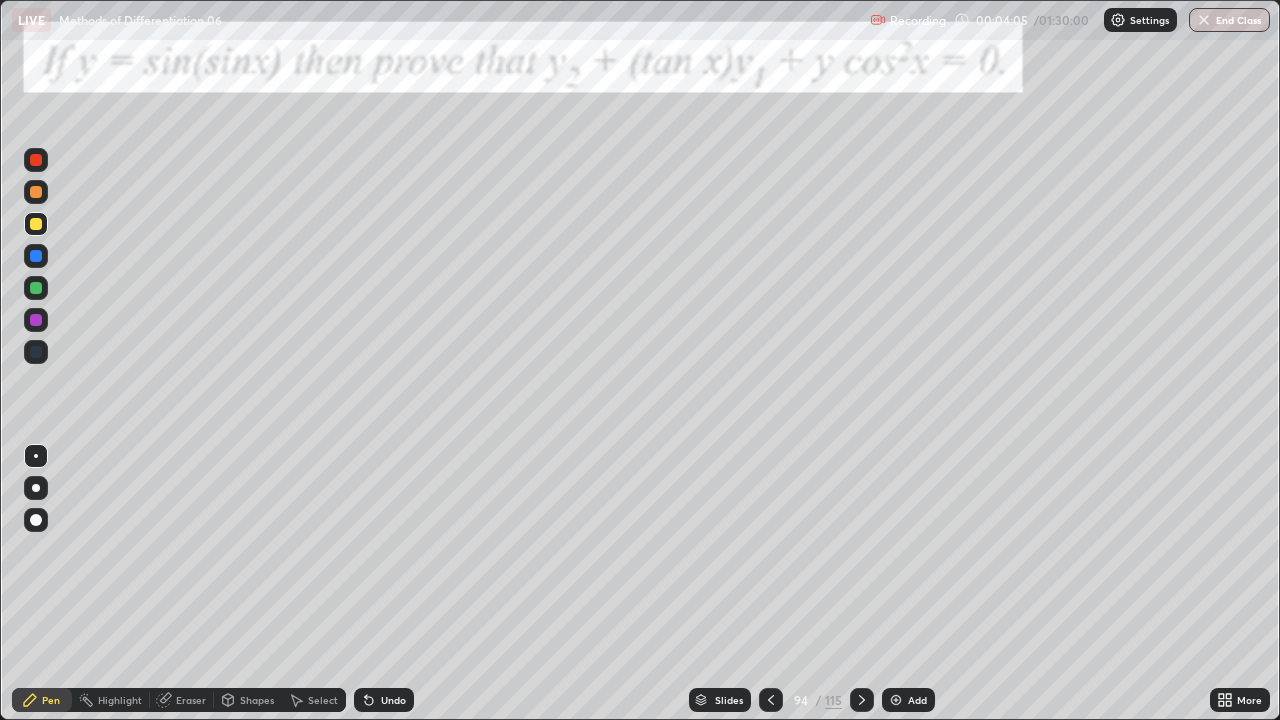 click at bounding box center (36, 288) 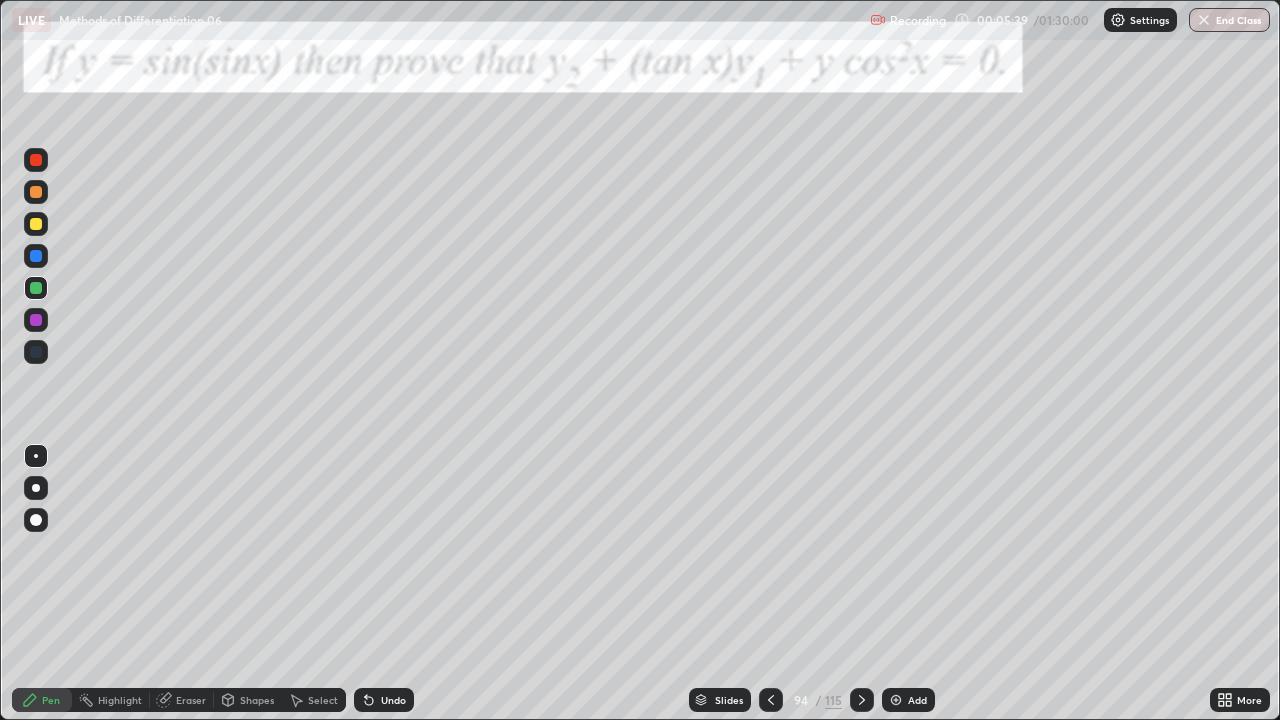 click 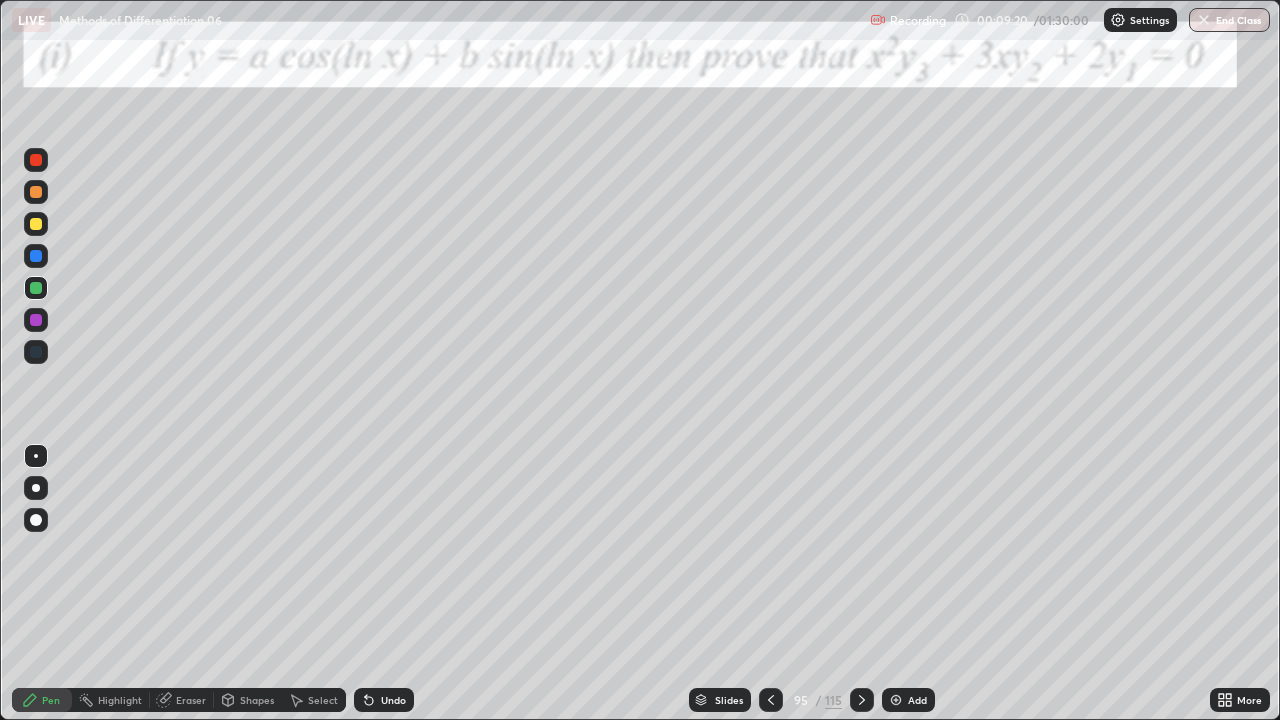 click at bounding box center (36, 224) 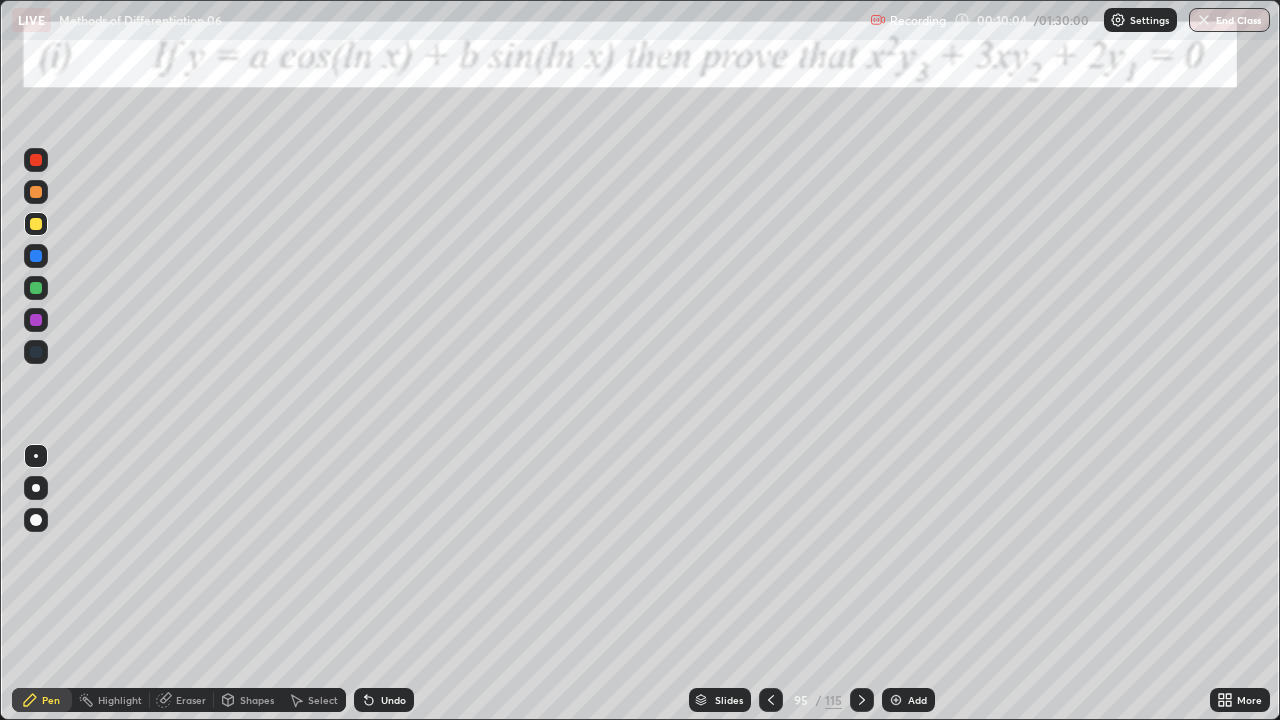click at bounding box center (36, 288) 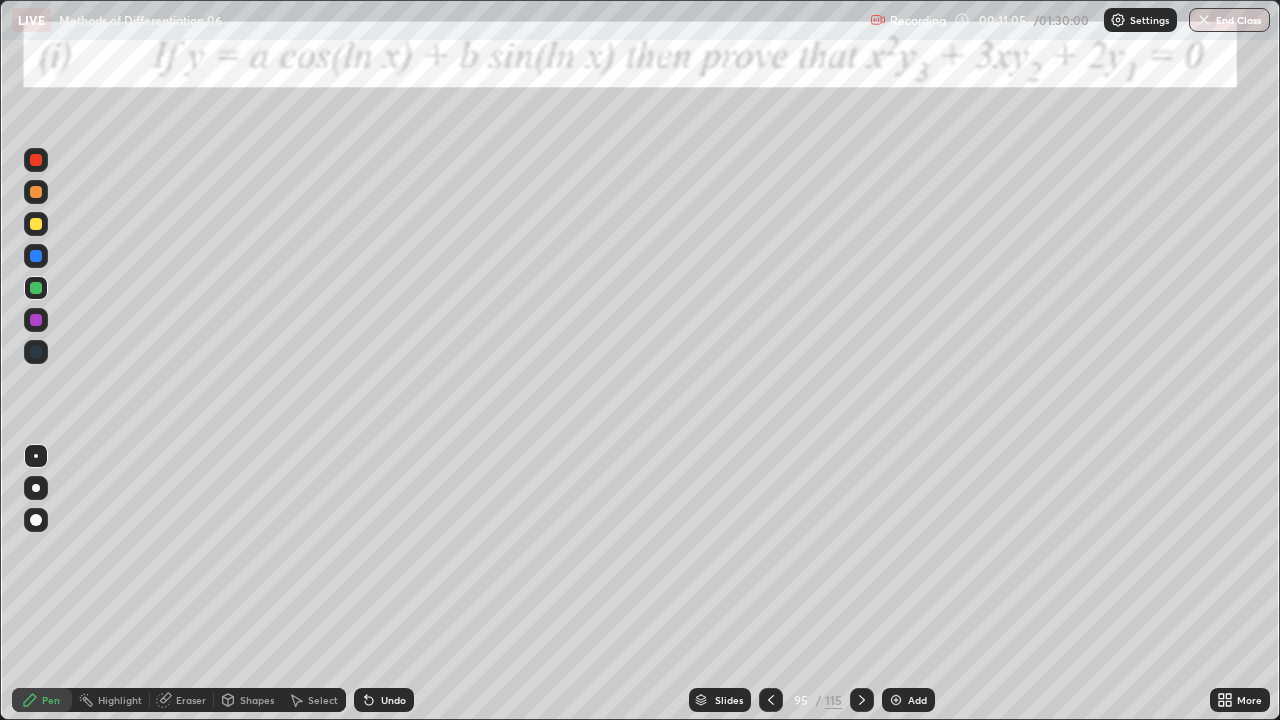 click at bounding box center (36, 224) 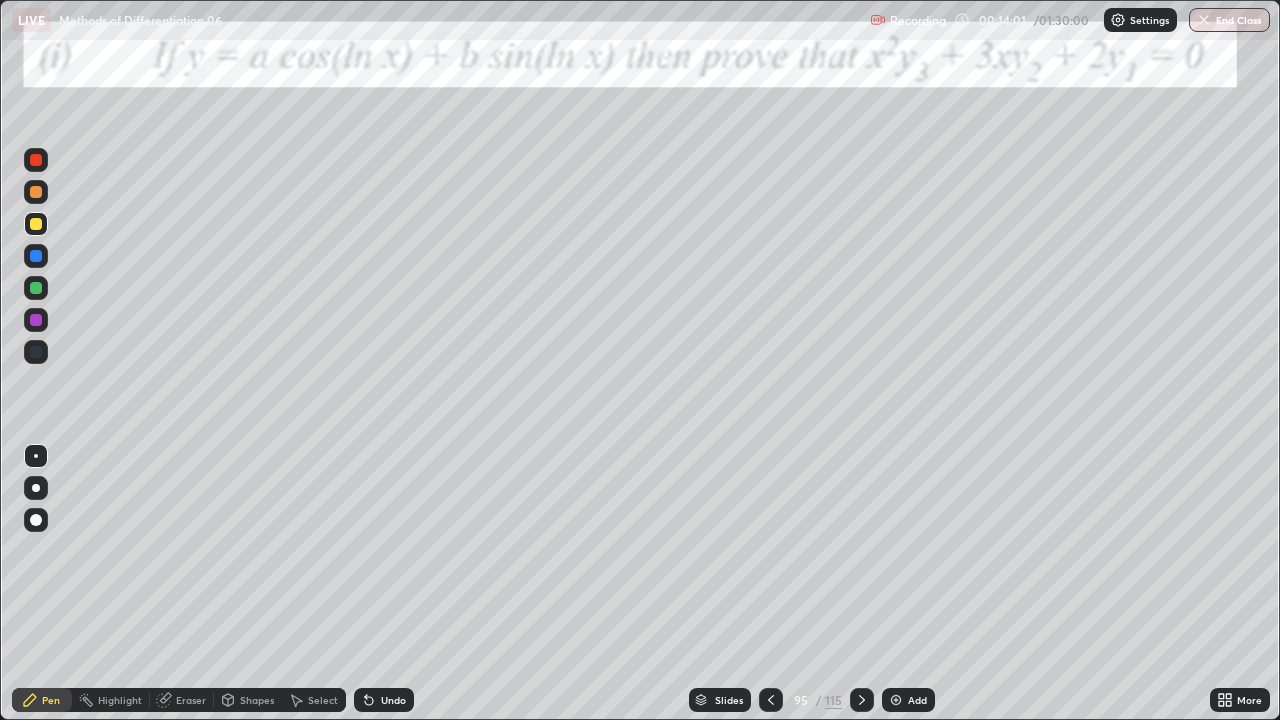 click at bounding box center [862, 700] 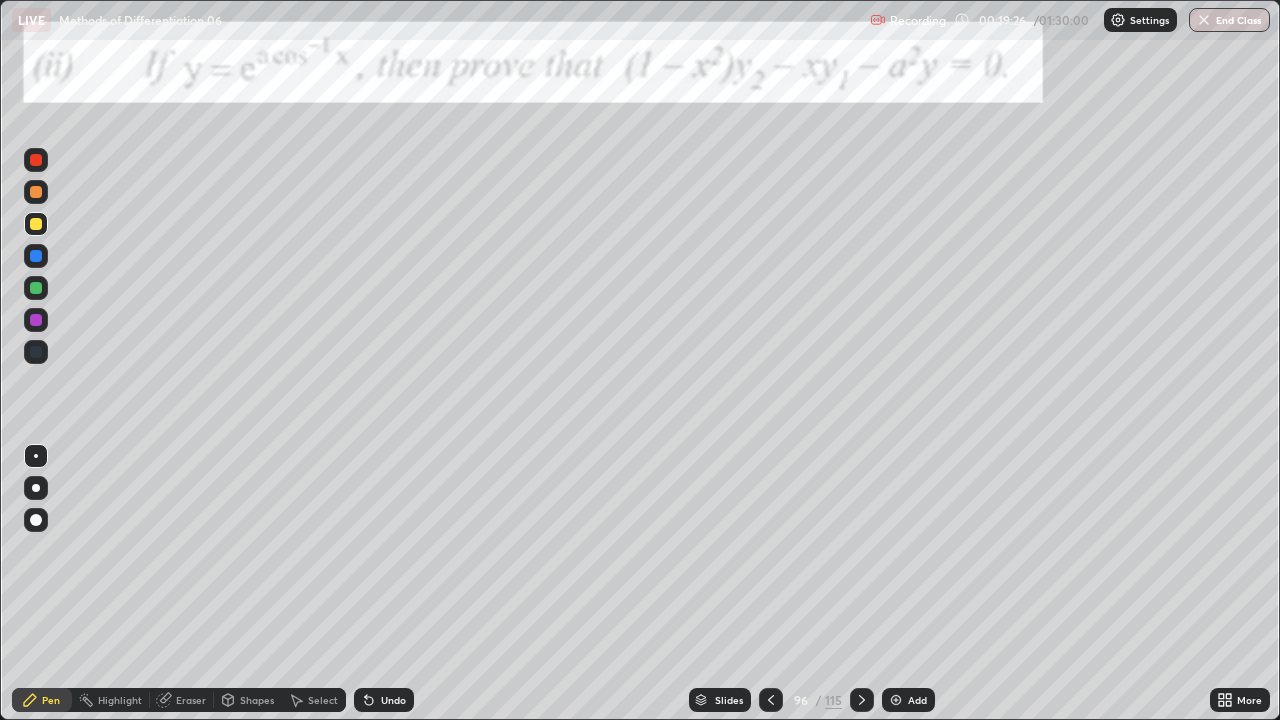 click at bounding box center [36, 288] 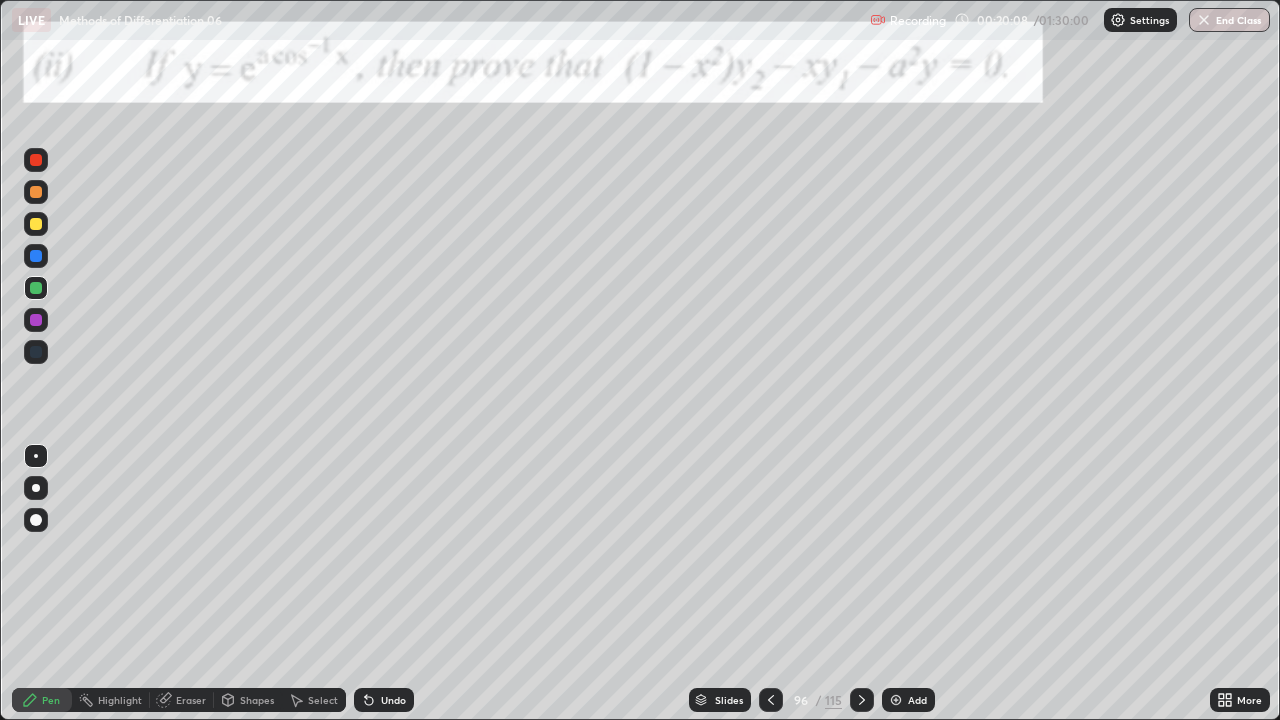 click on "Eraser" at bounding box center (191, 700) 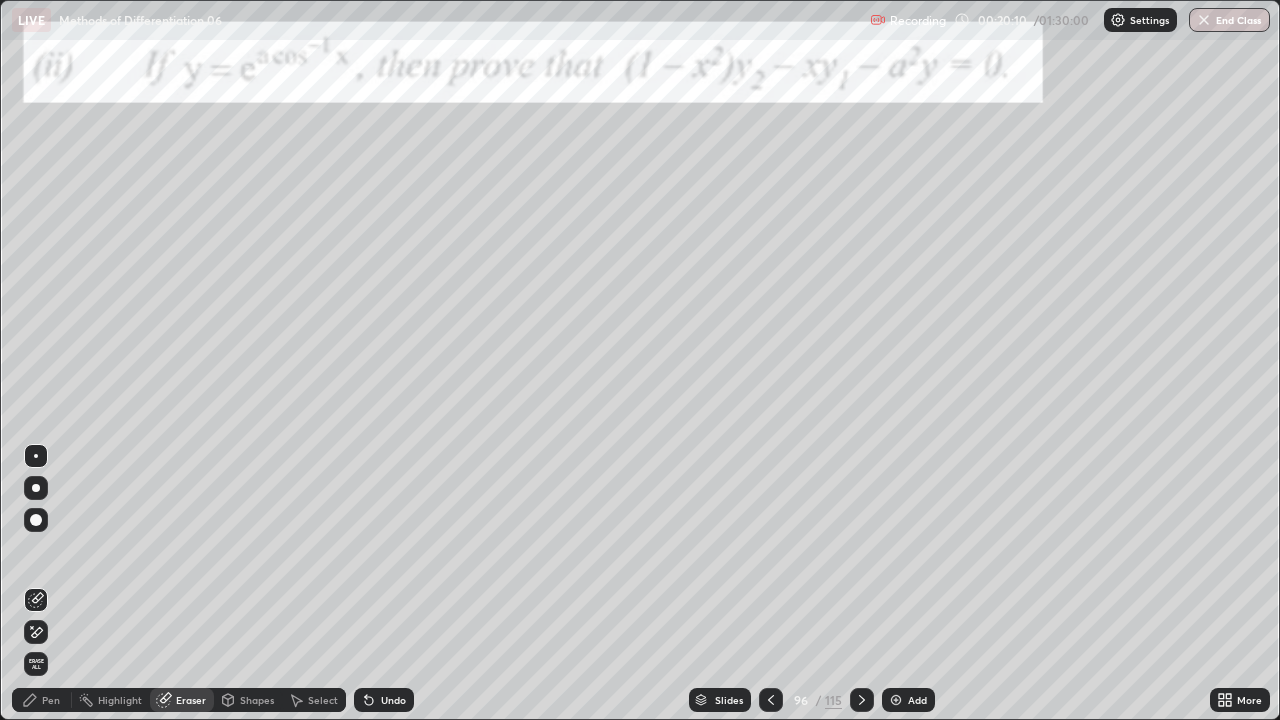 click on "Pen" at bounding box center [51, 700] 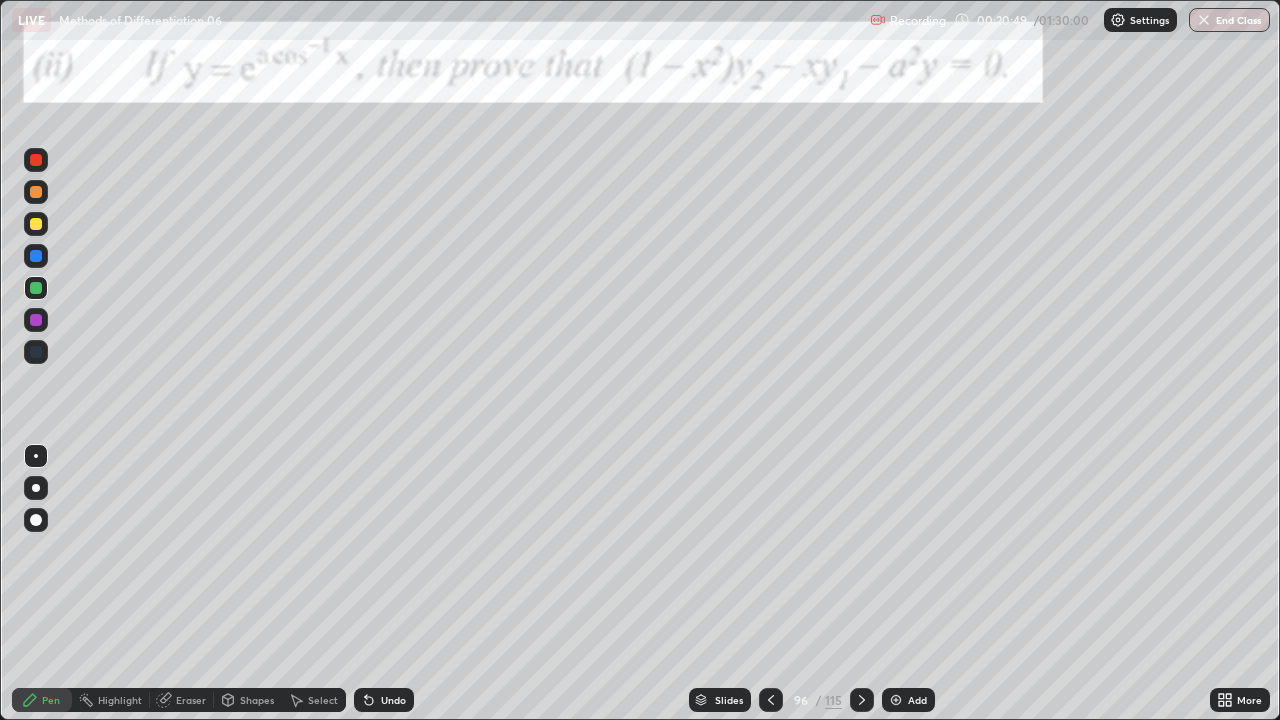 click at bounding box center [36, 224] 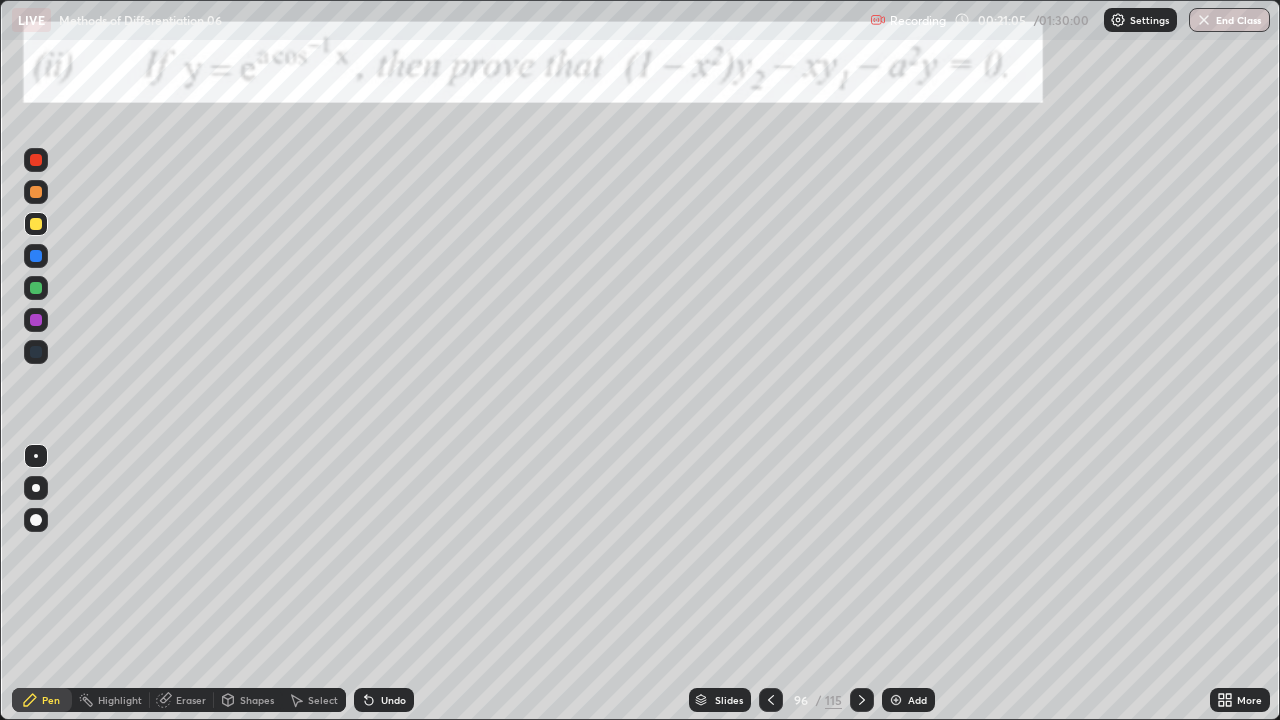 click on "Eraser" at bounding box center (191, 700) 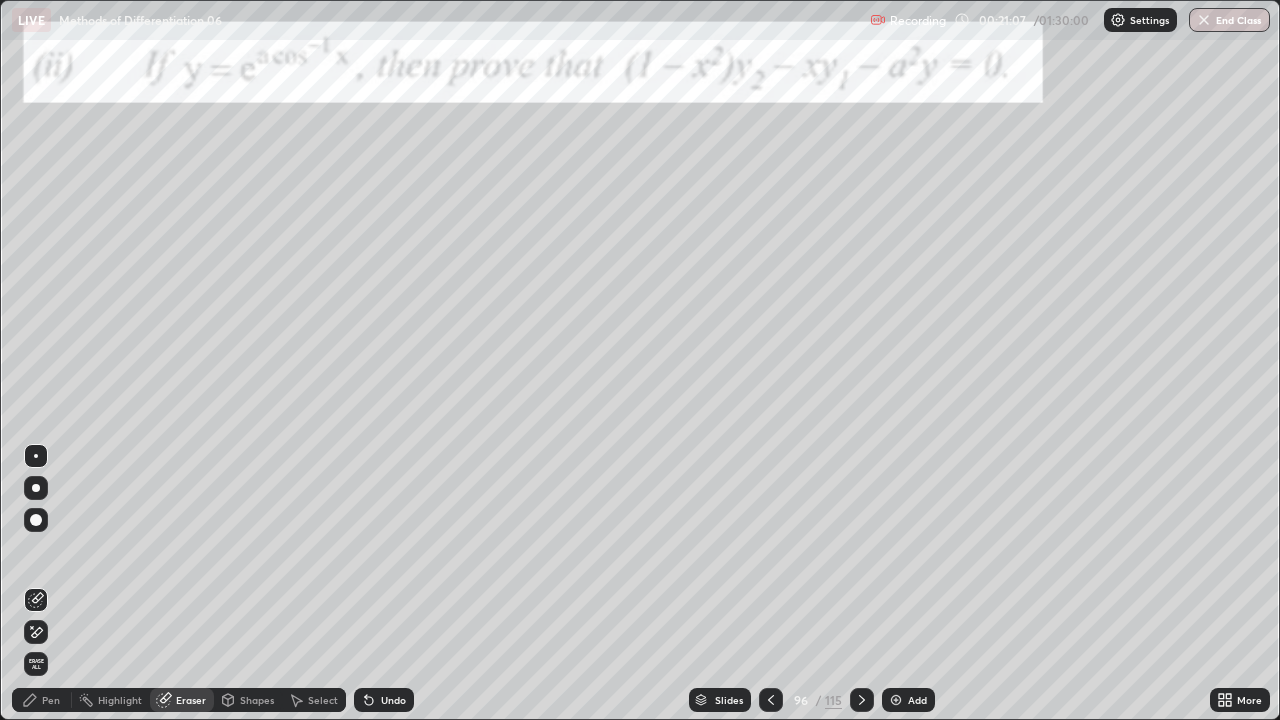 click on "Pen" at bounding box center (51, 700) 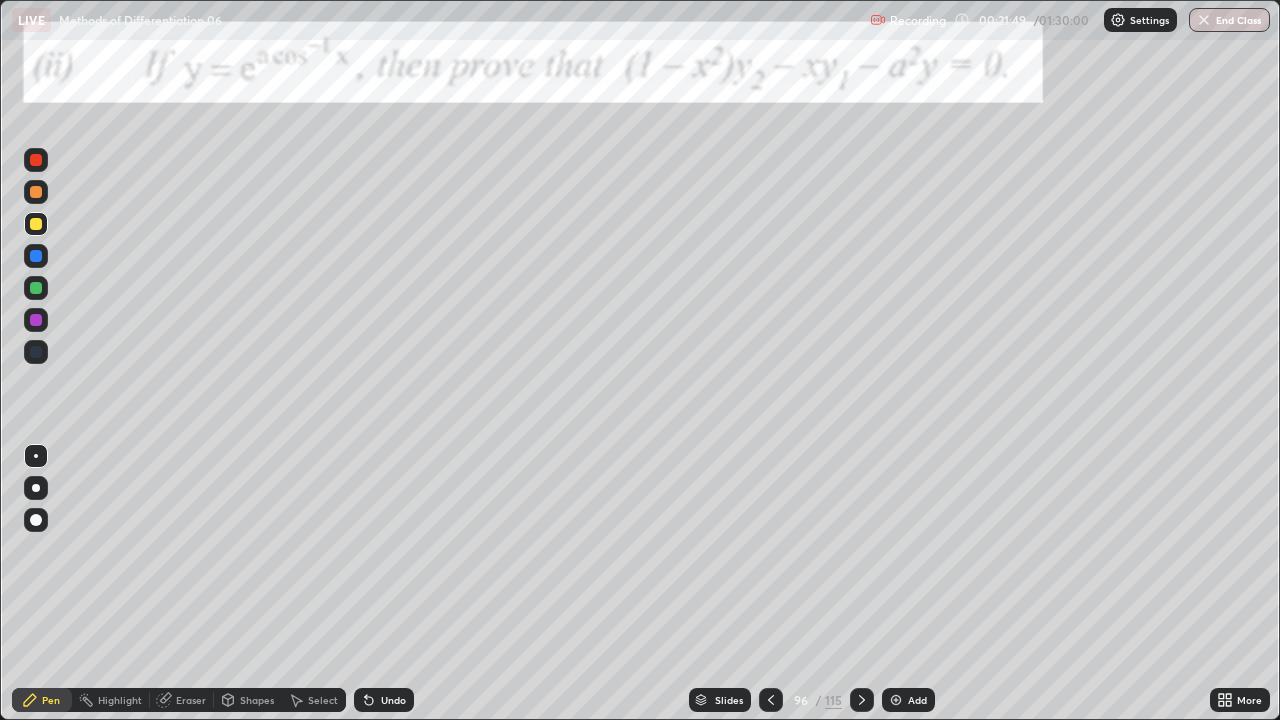 click at bounding box center (36, 192) 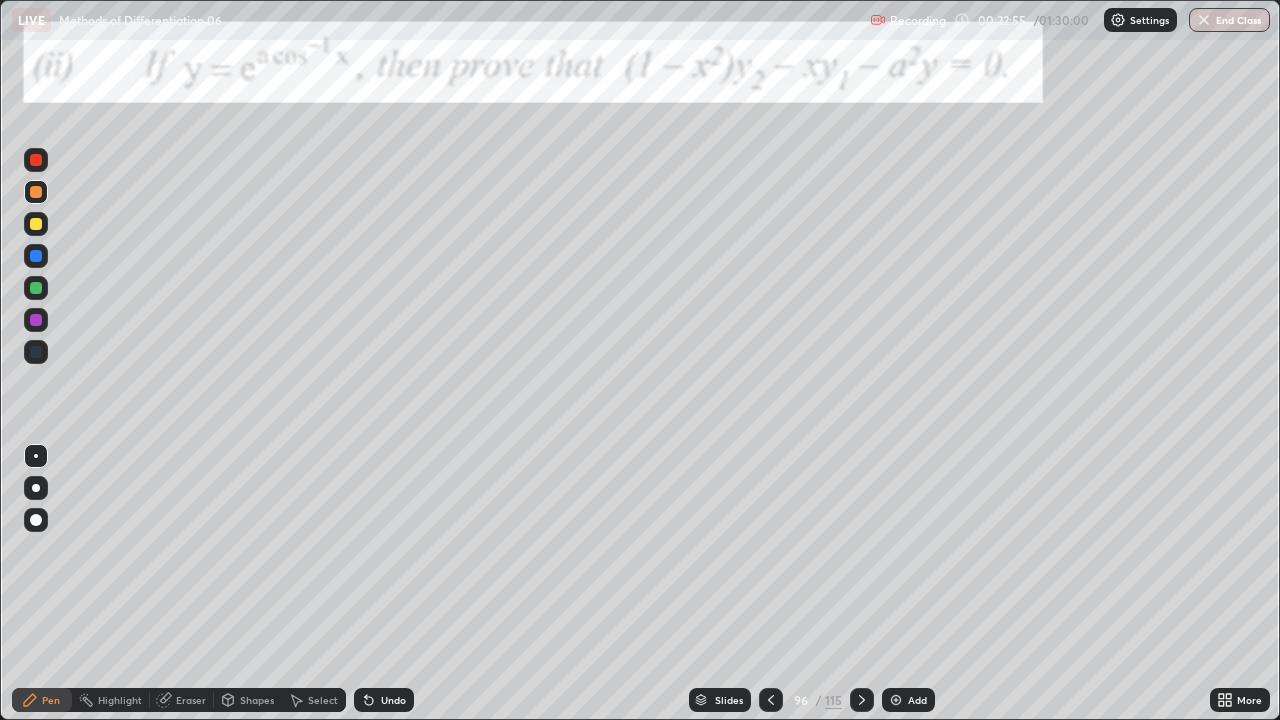 click 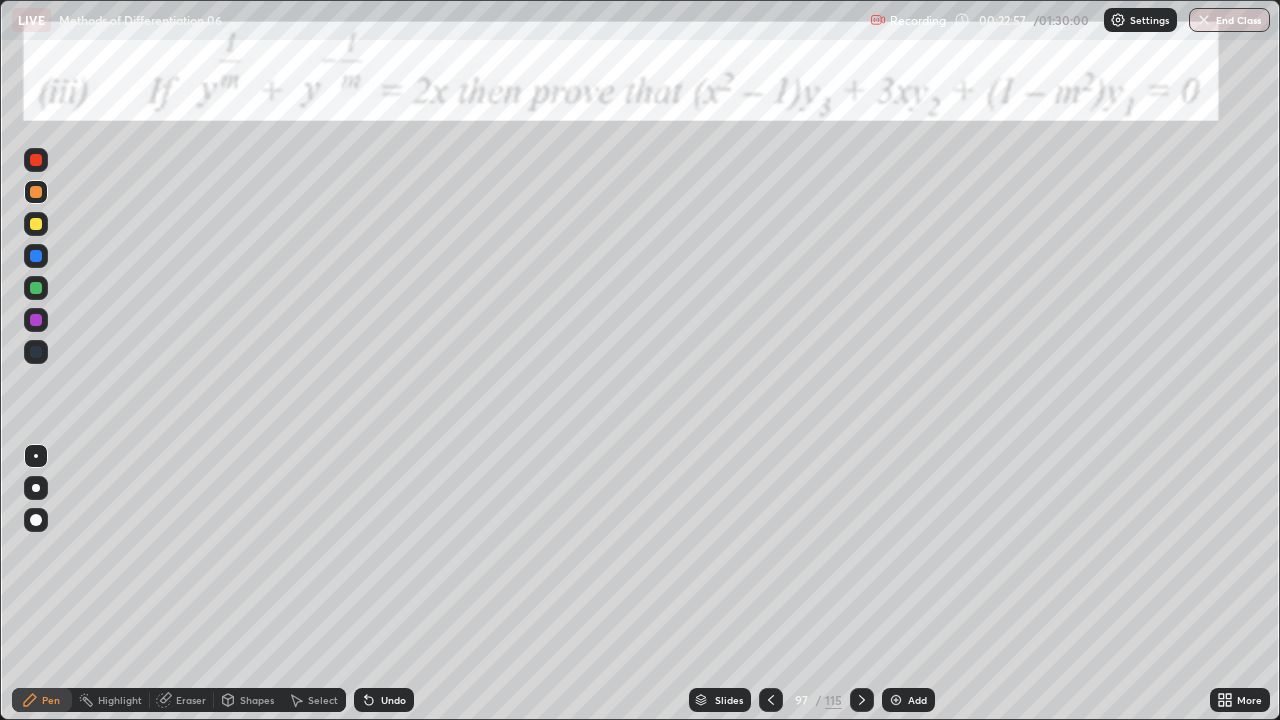 click 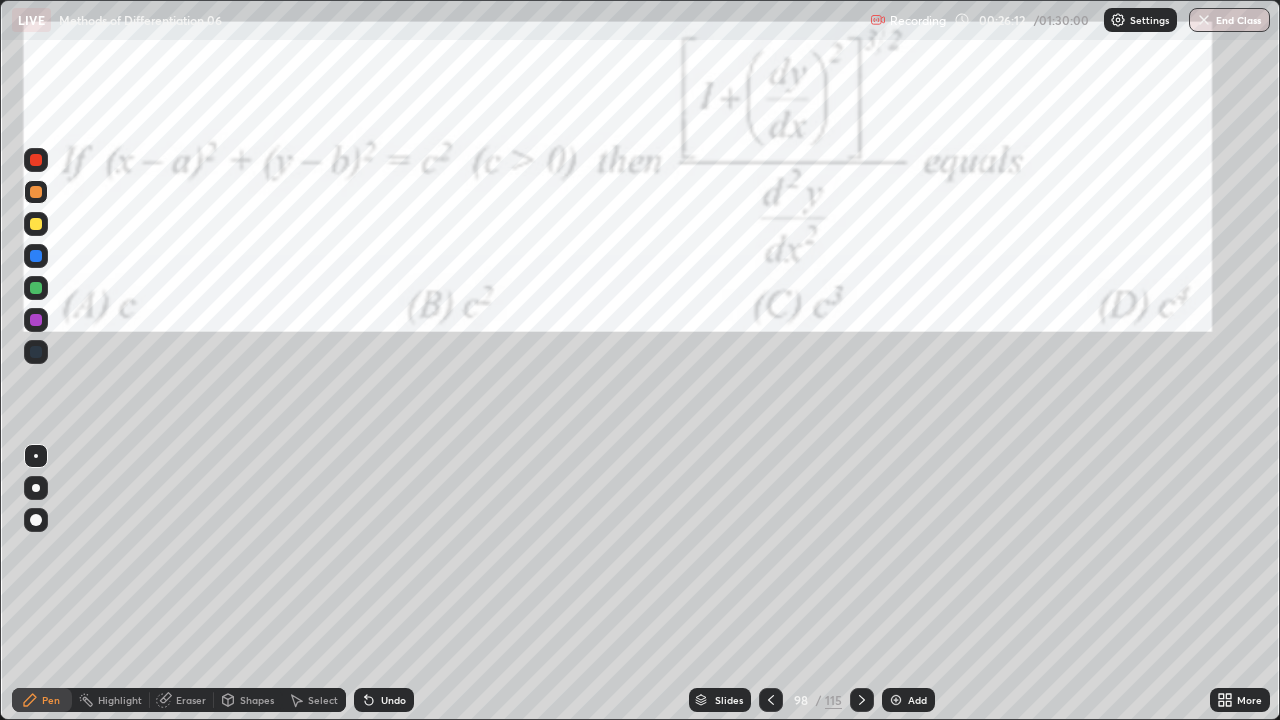 click at bounding box center (36, 160) 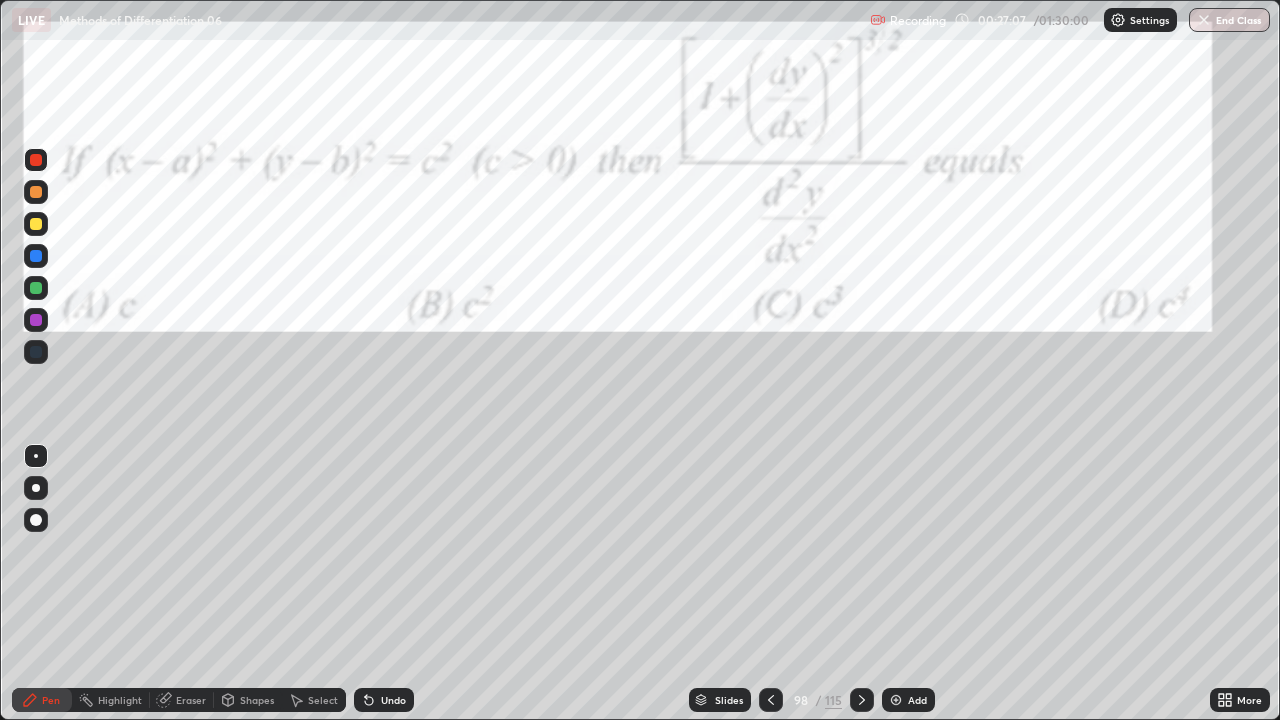 click at bounding box center (36, 224) 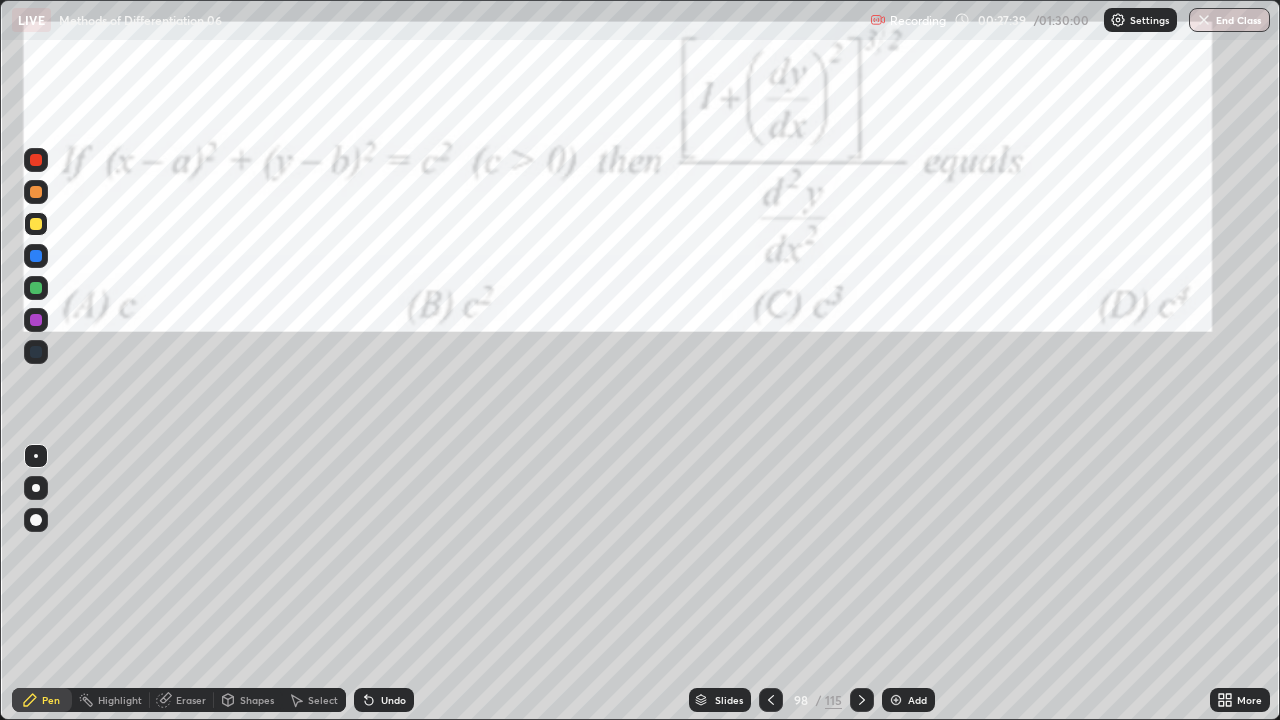 click 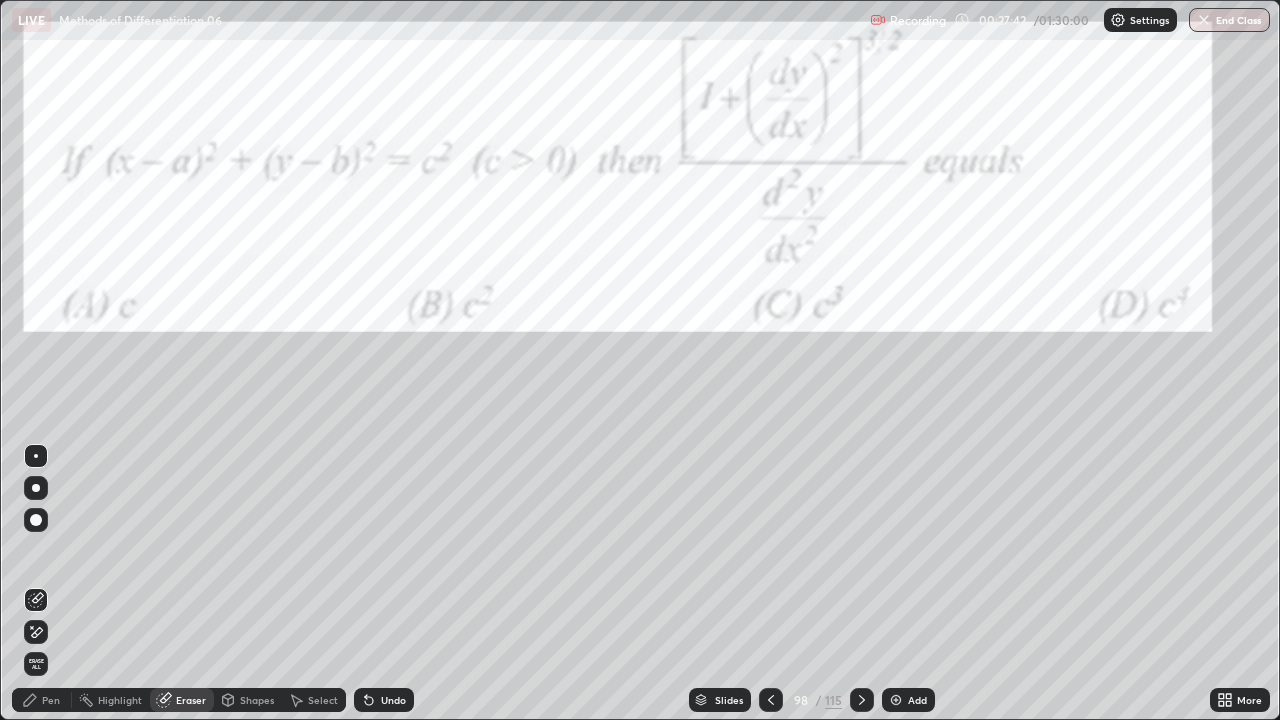 click on "Pen" at bounding box center [51, 700] 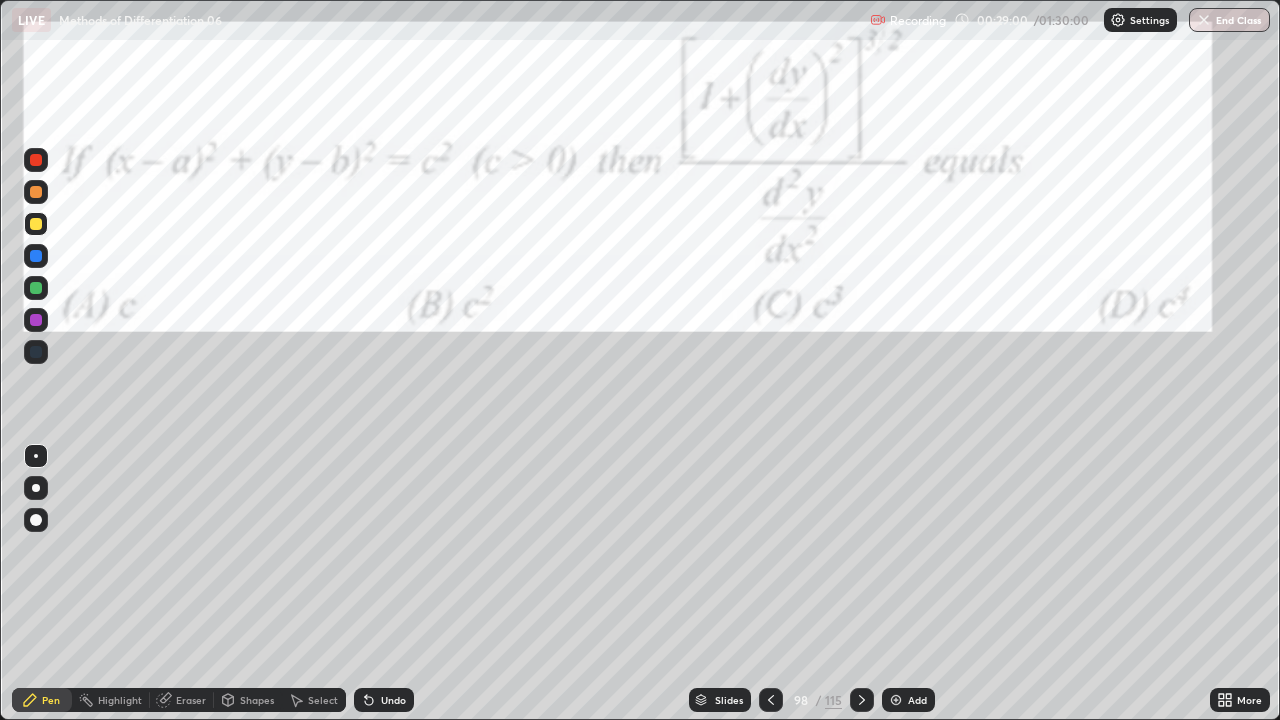 click at bounding box center [36, 288] 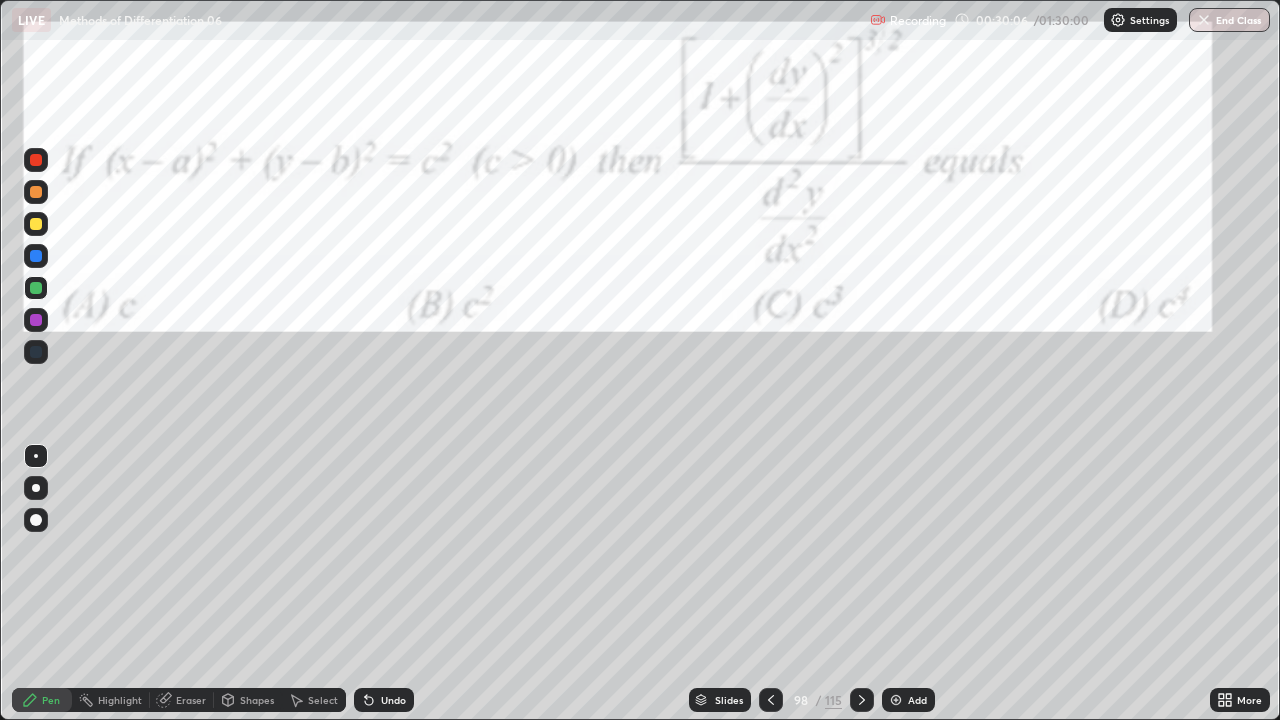 click at bounding box center [36, 288] 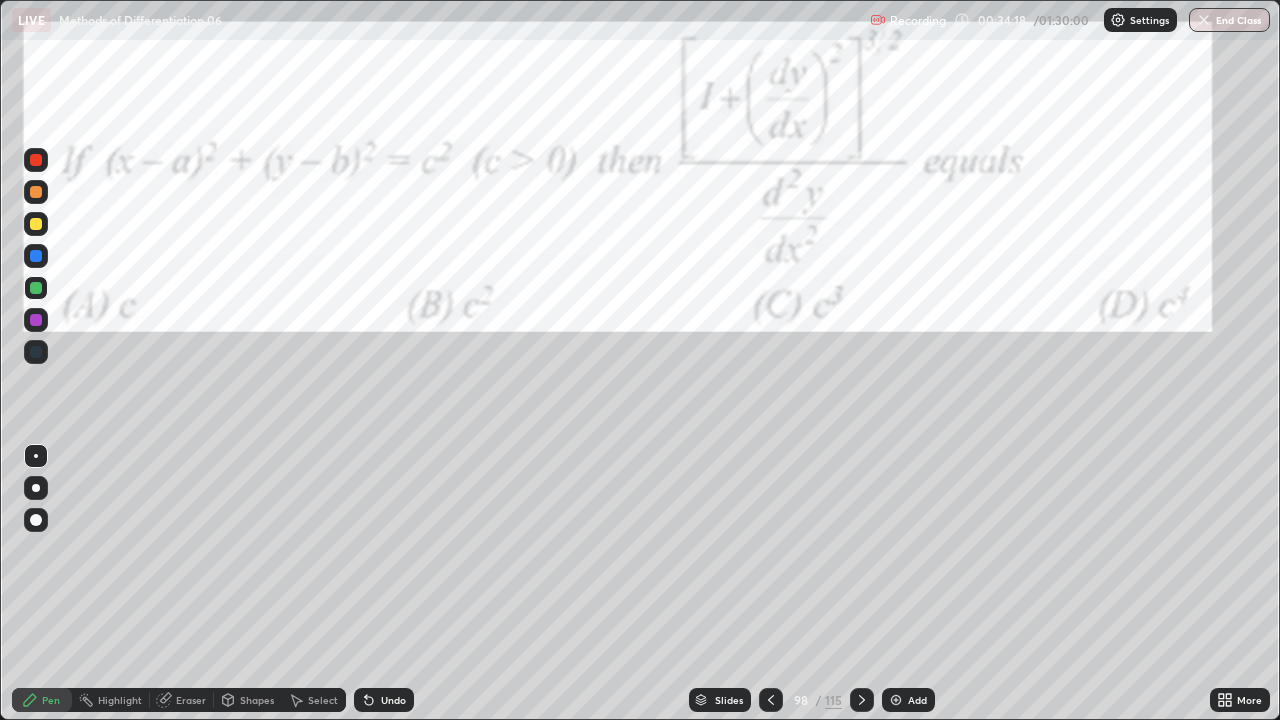 click 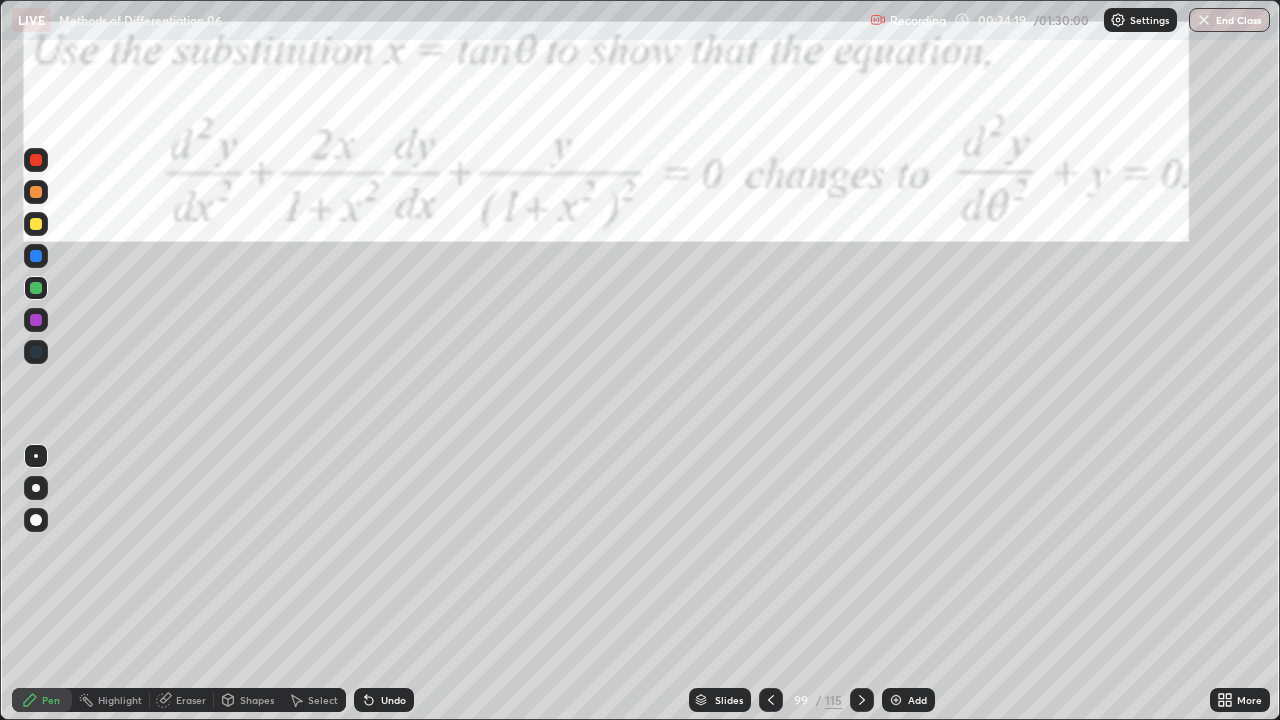 click 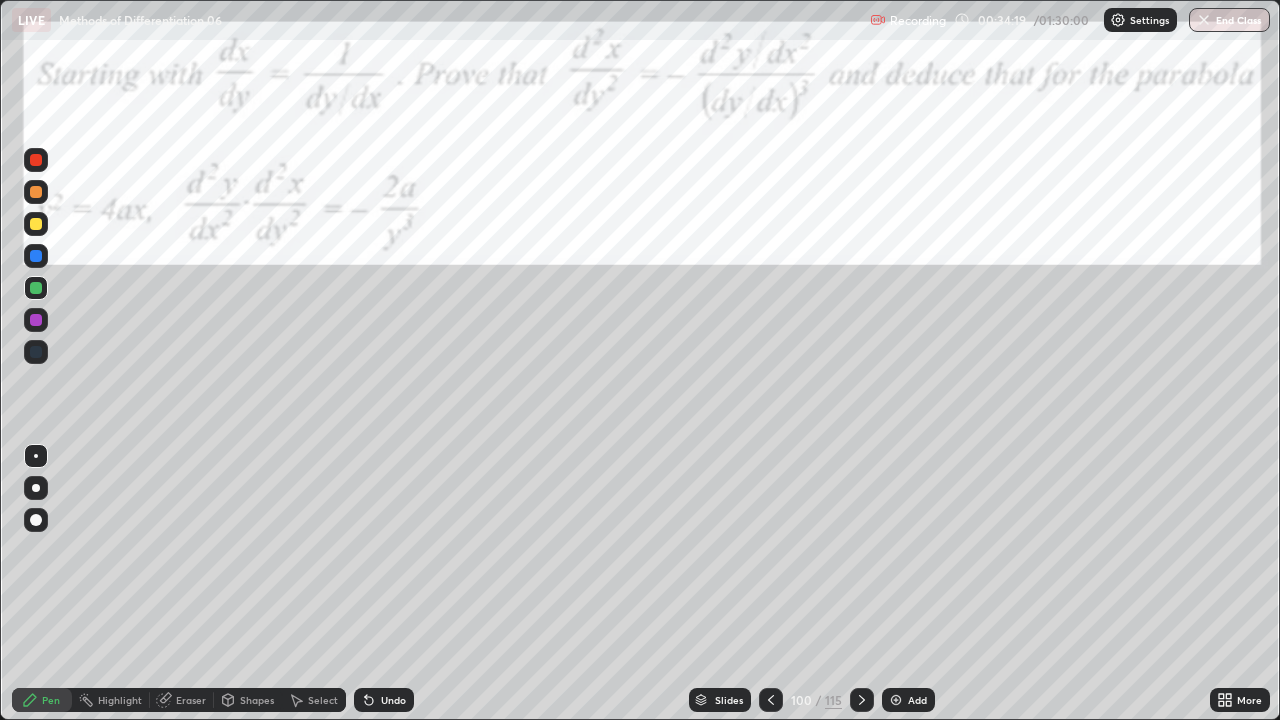 click 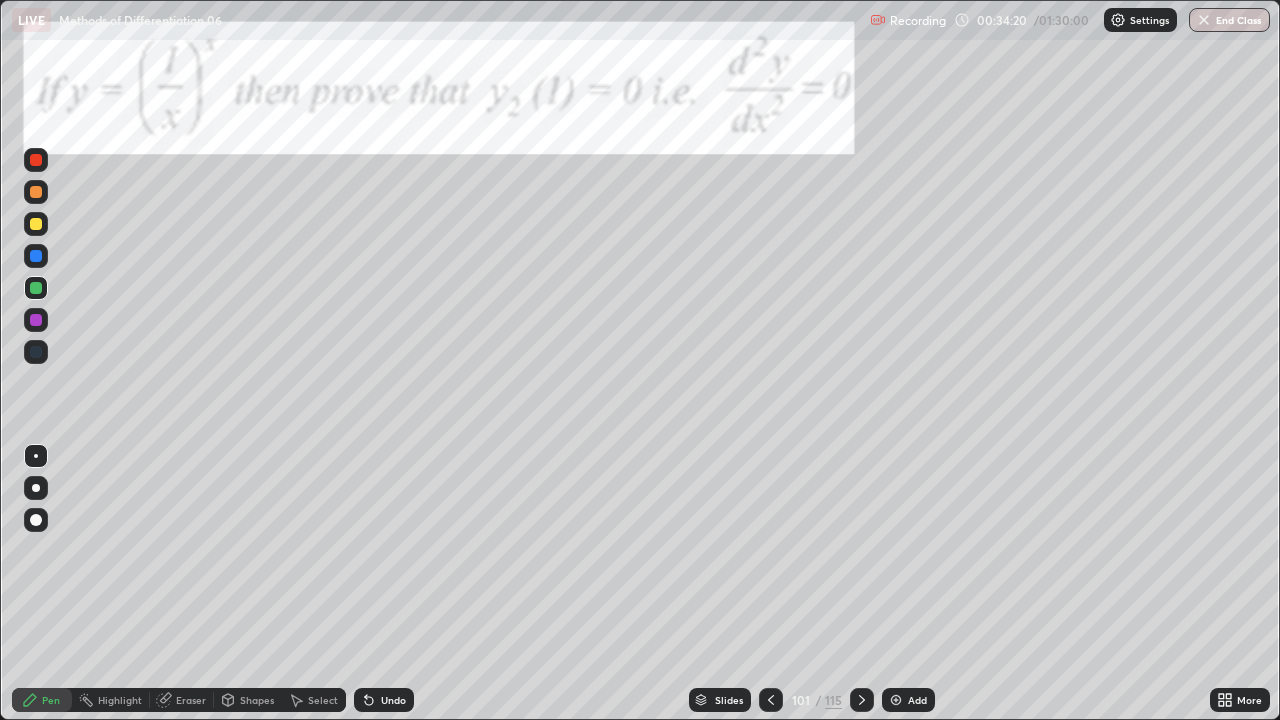 click 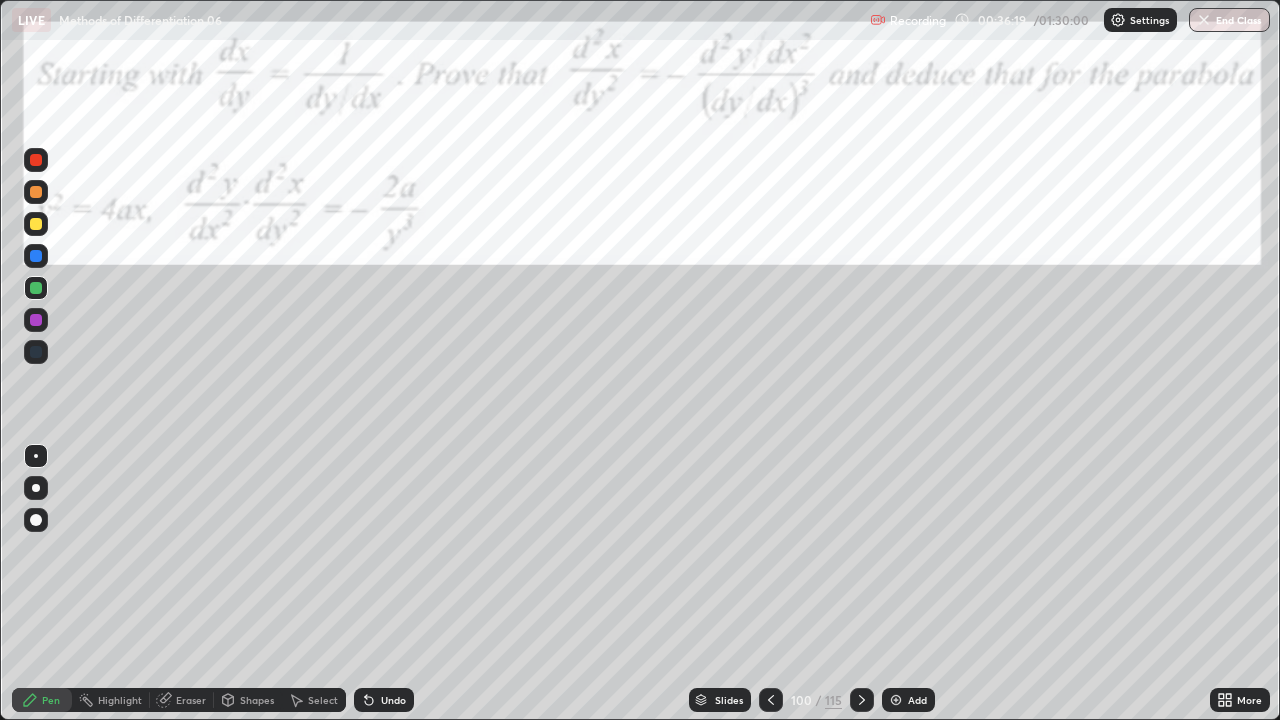 click at bounding box center [36, 224] 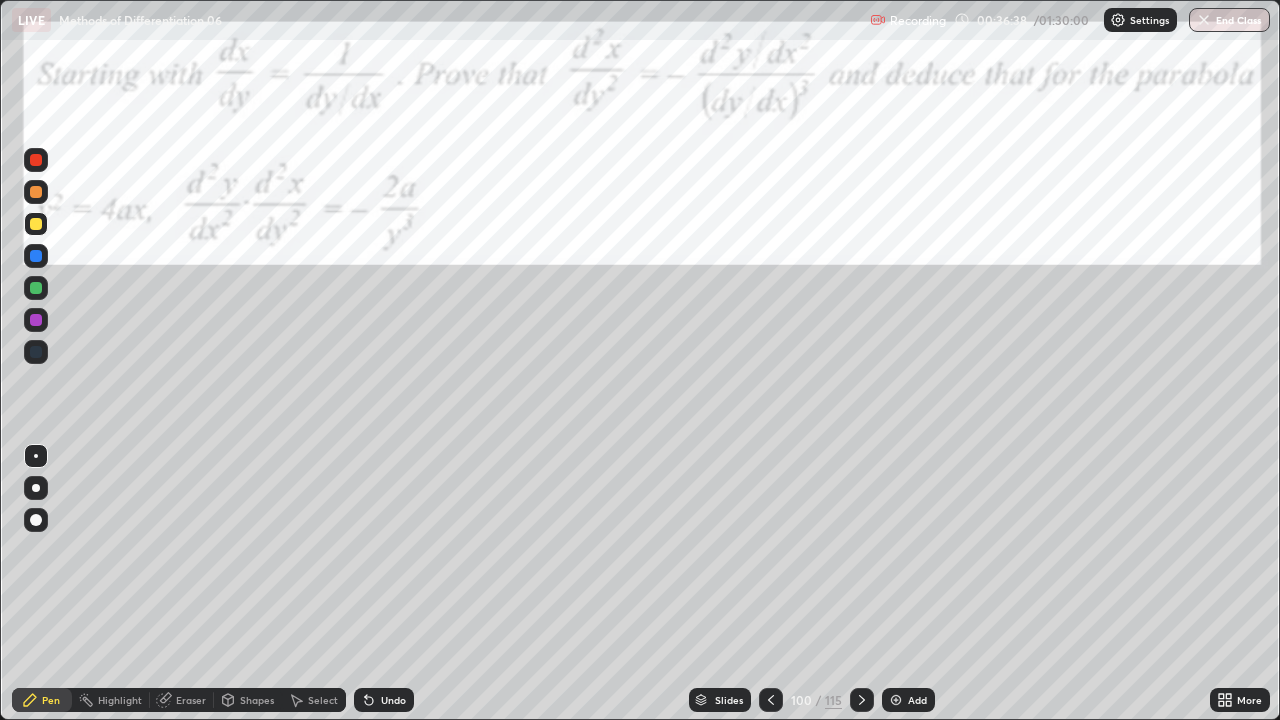 click at bounding box center [36, 288] 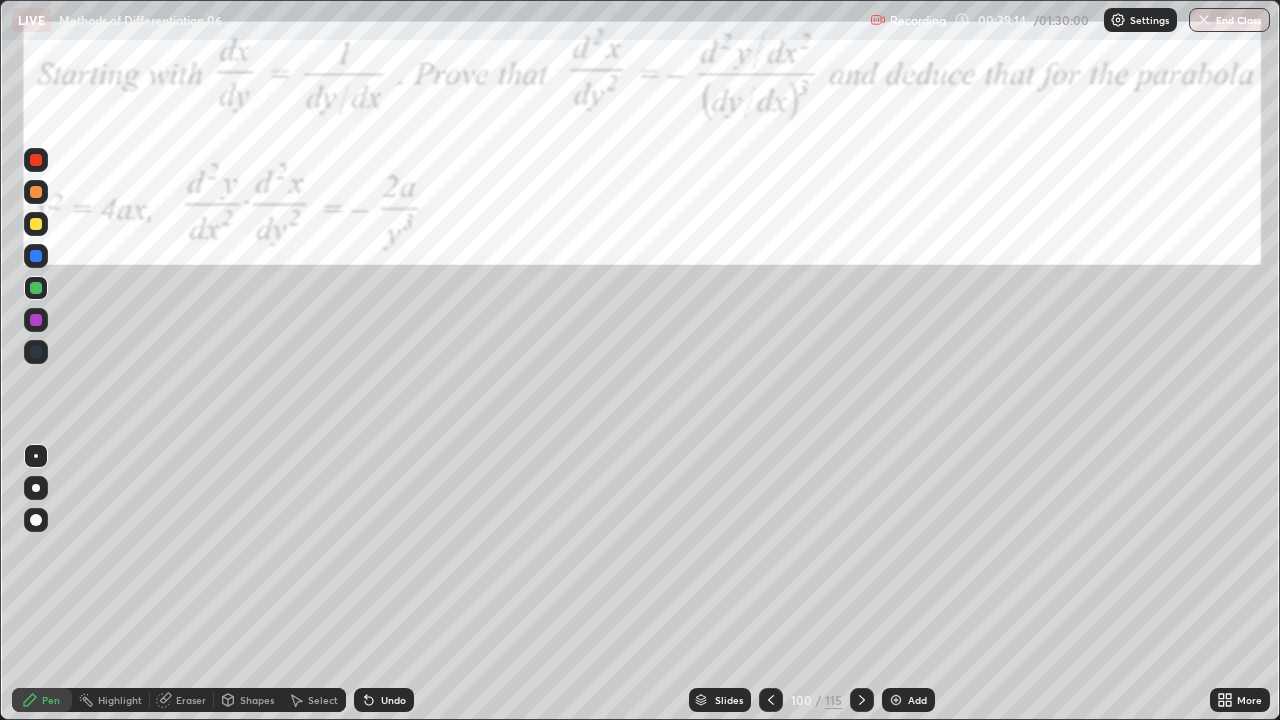 click at bounding box center (36, 320) 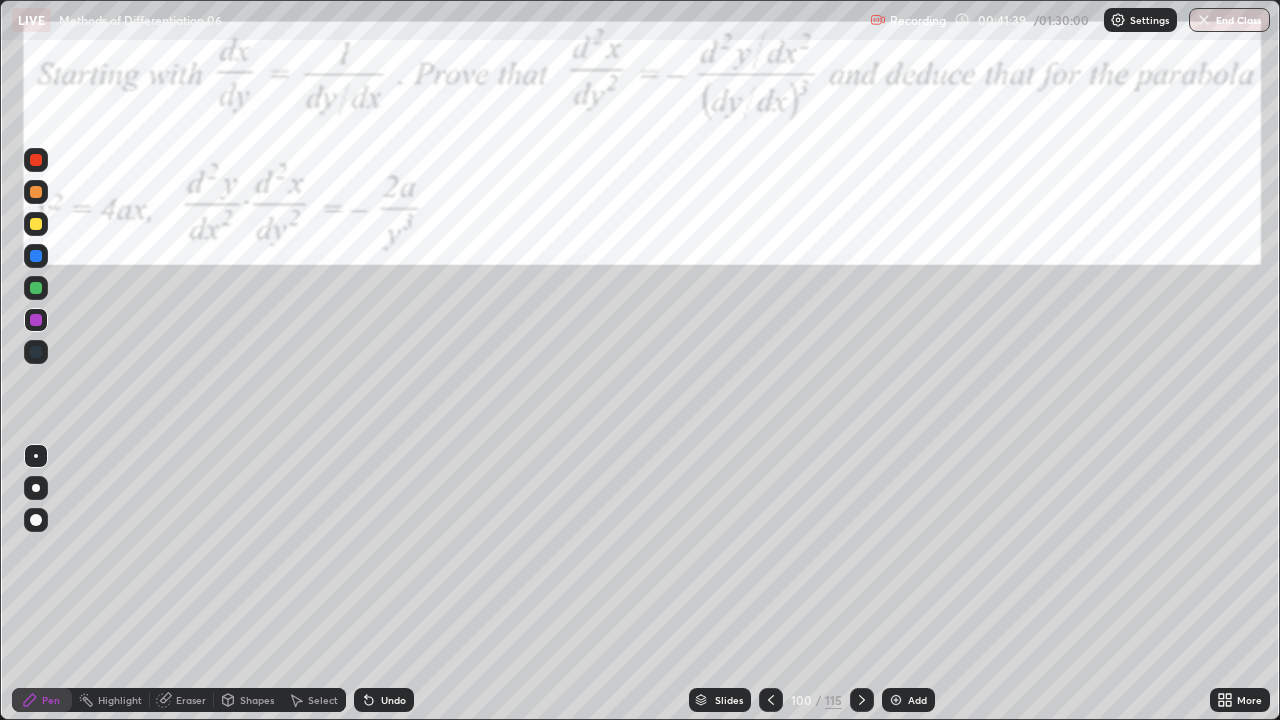 click on "Eraser" at bounding box center [182, 700] 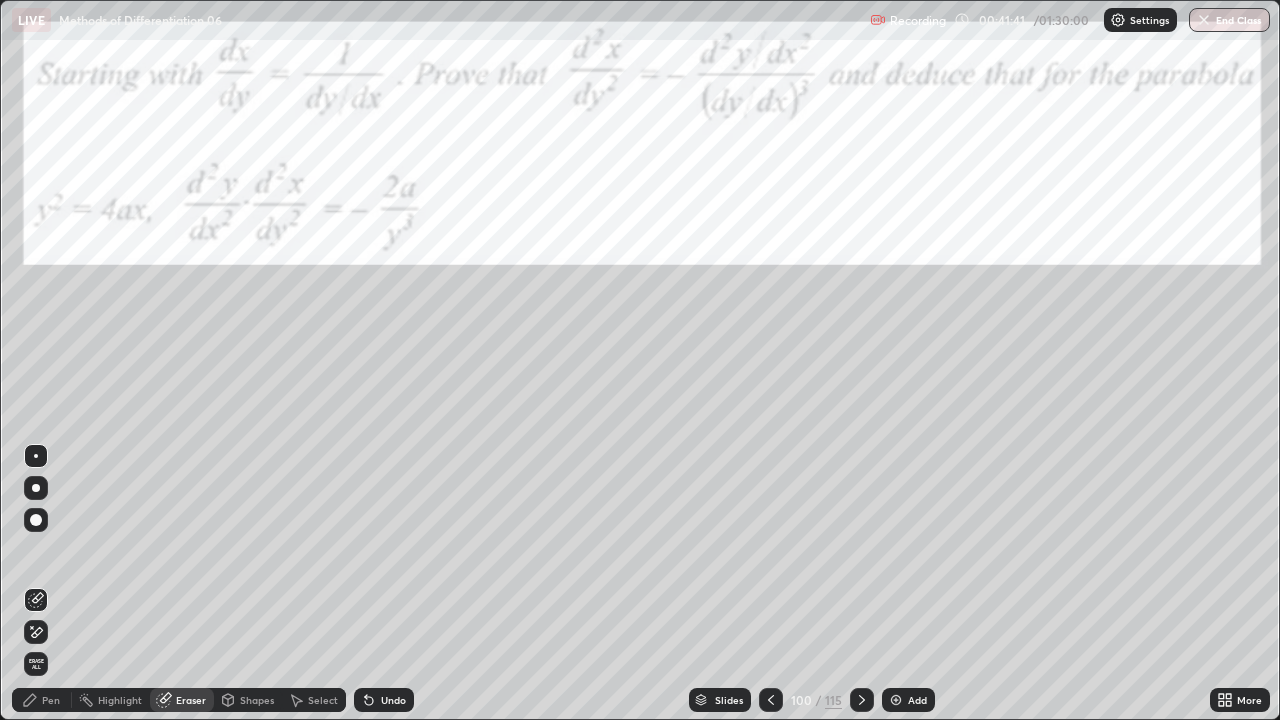 click on "Pen" at bounding box center [42, 700] 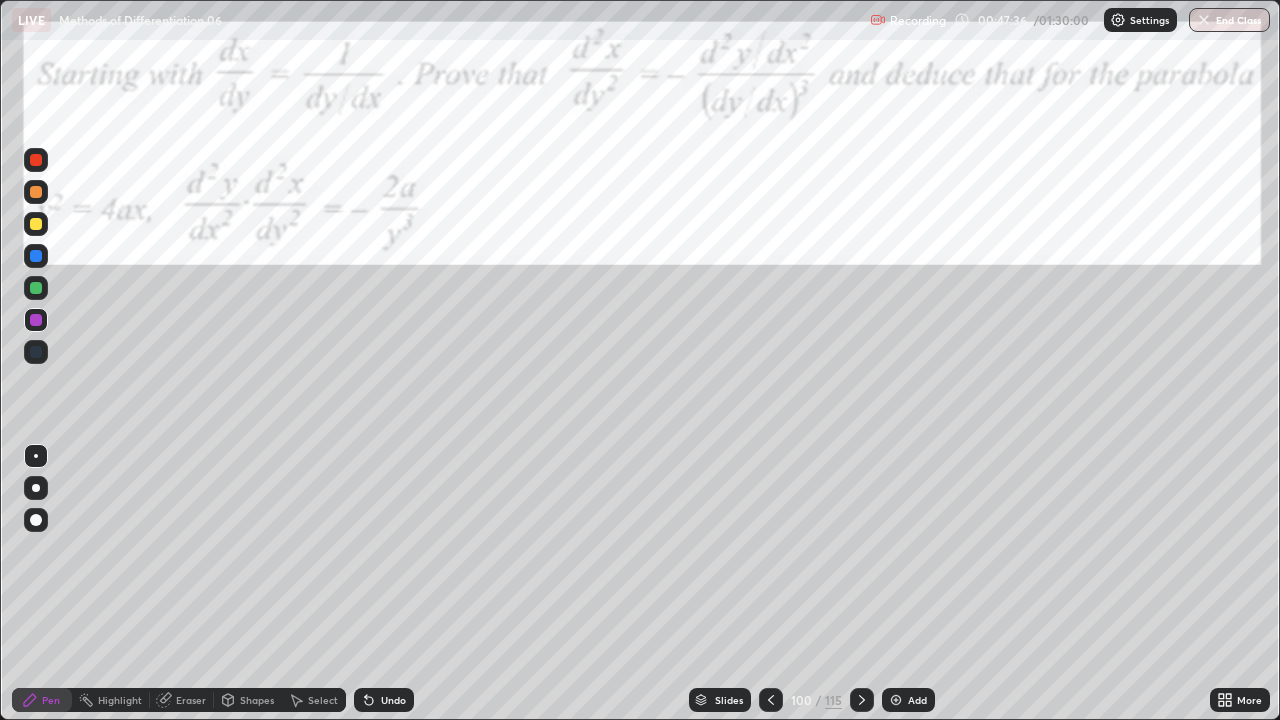 click at bounding box center (862, 700) 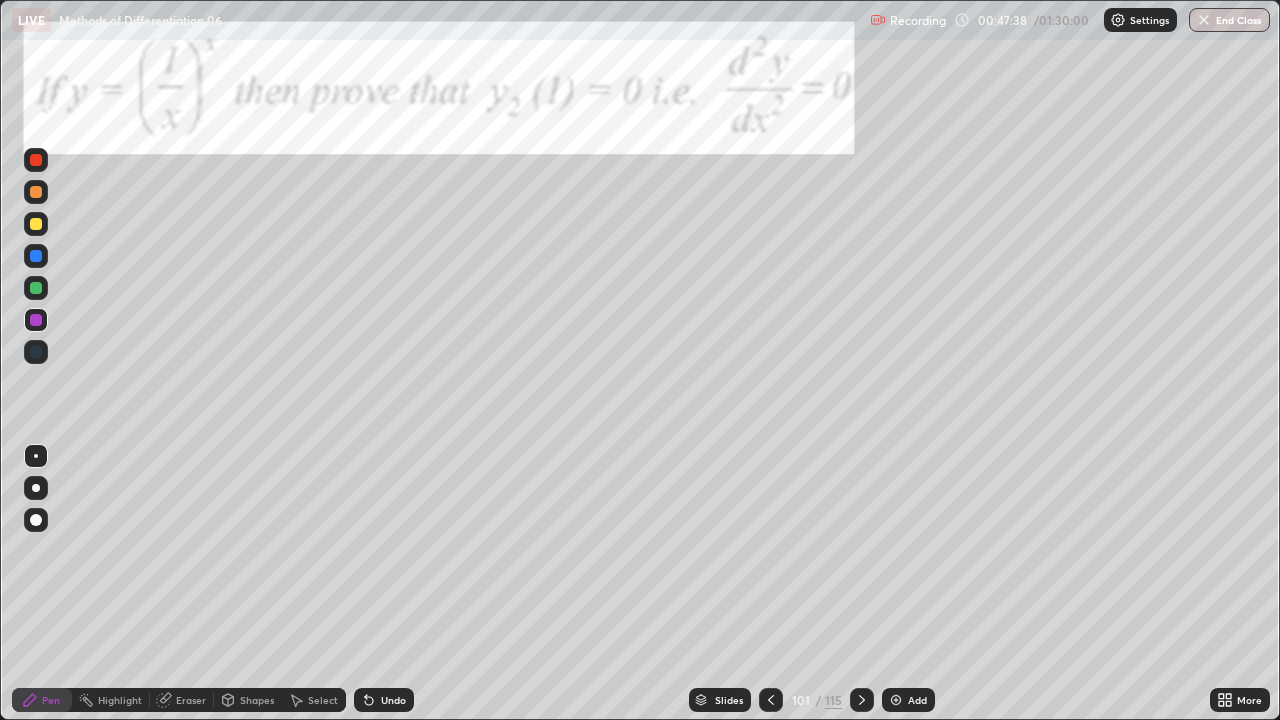 click 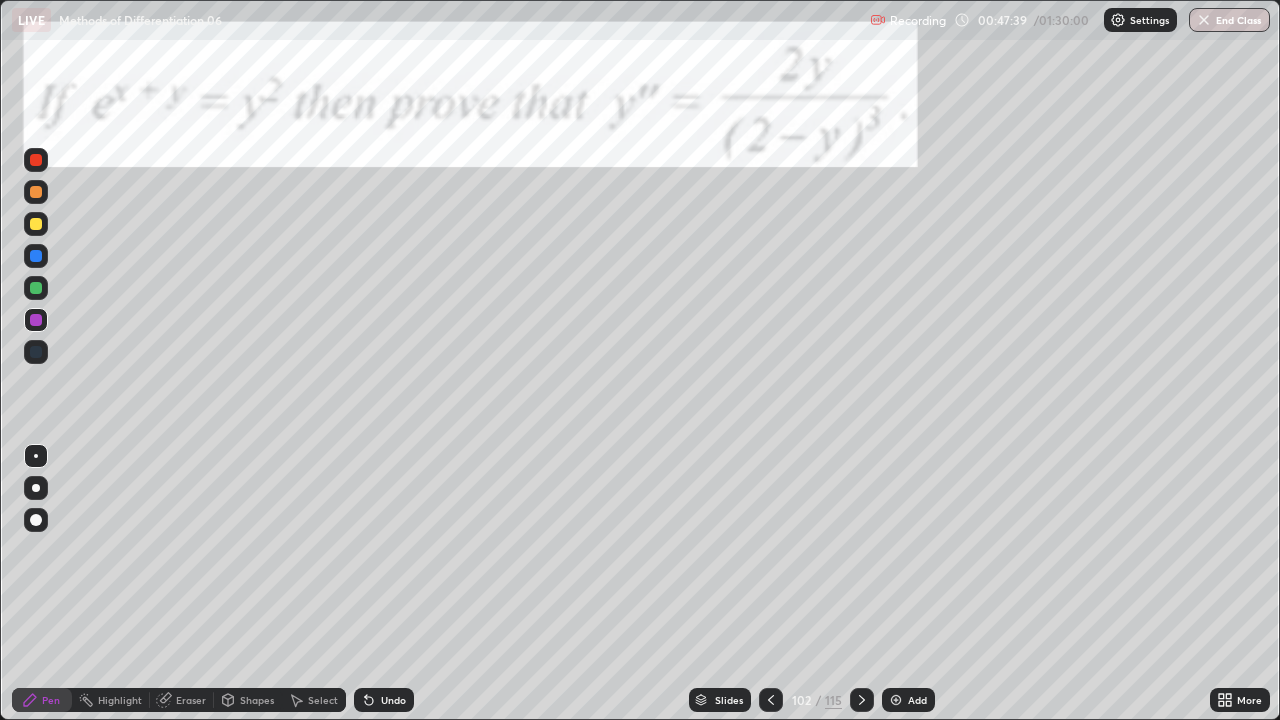 click 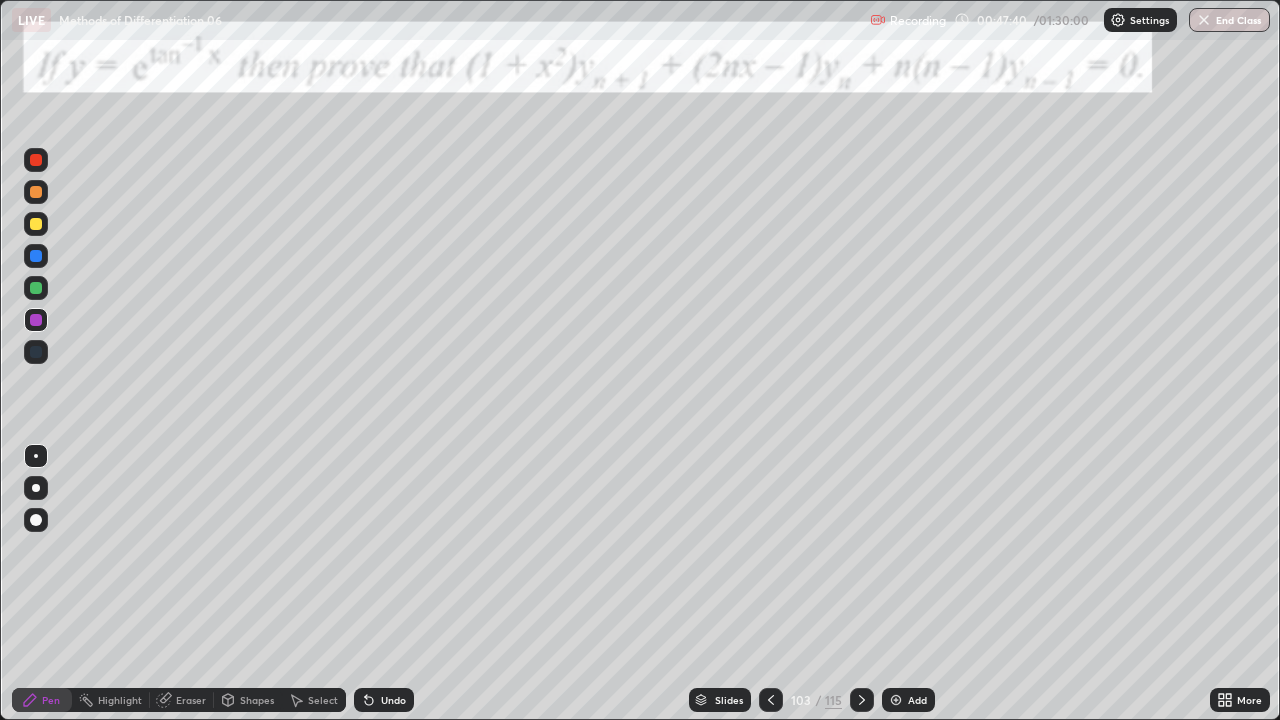 click 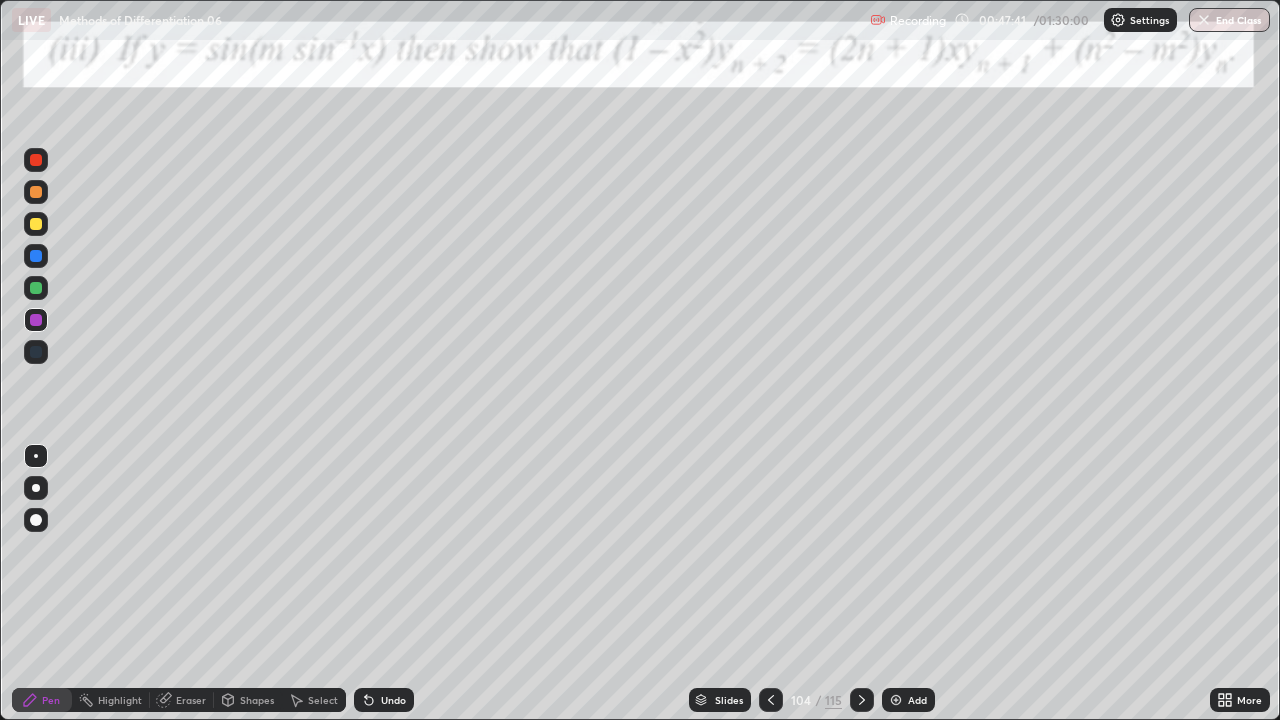 click 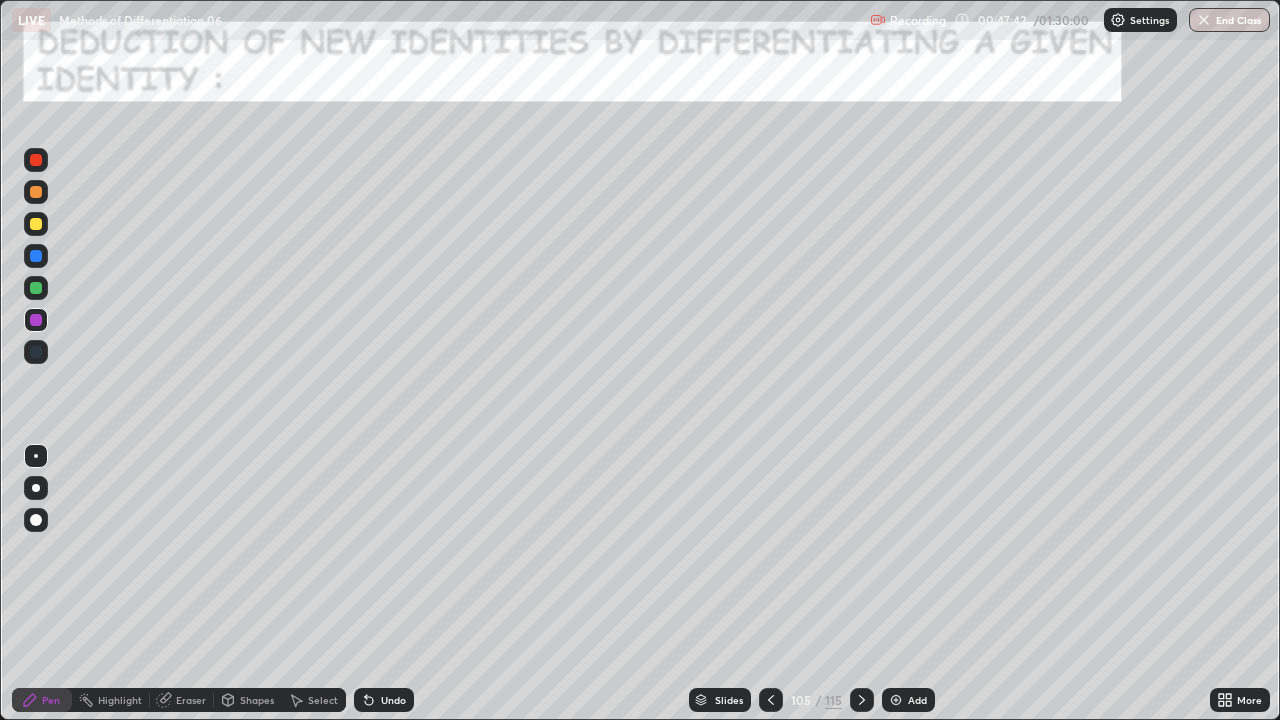 click 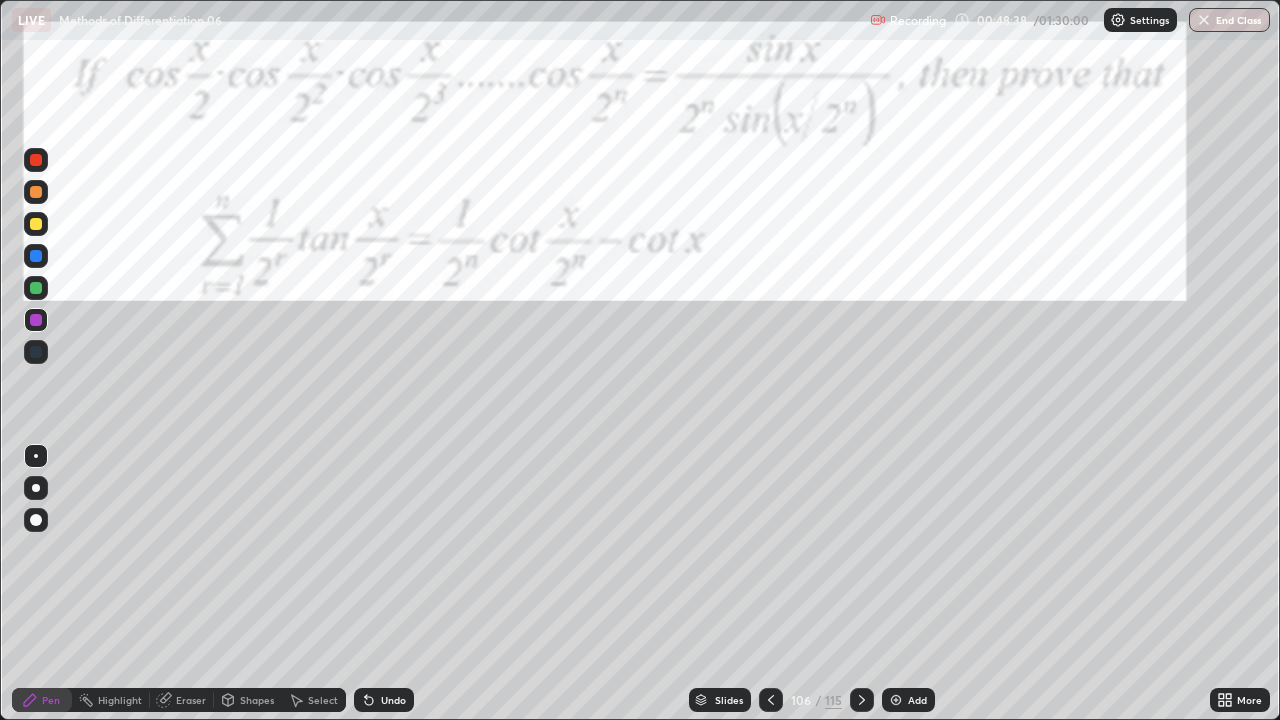 click 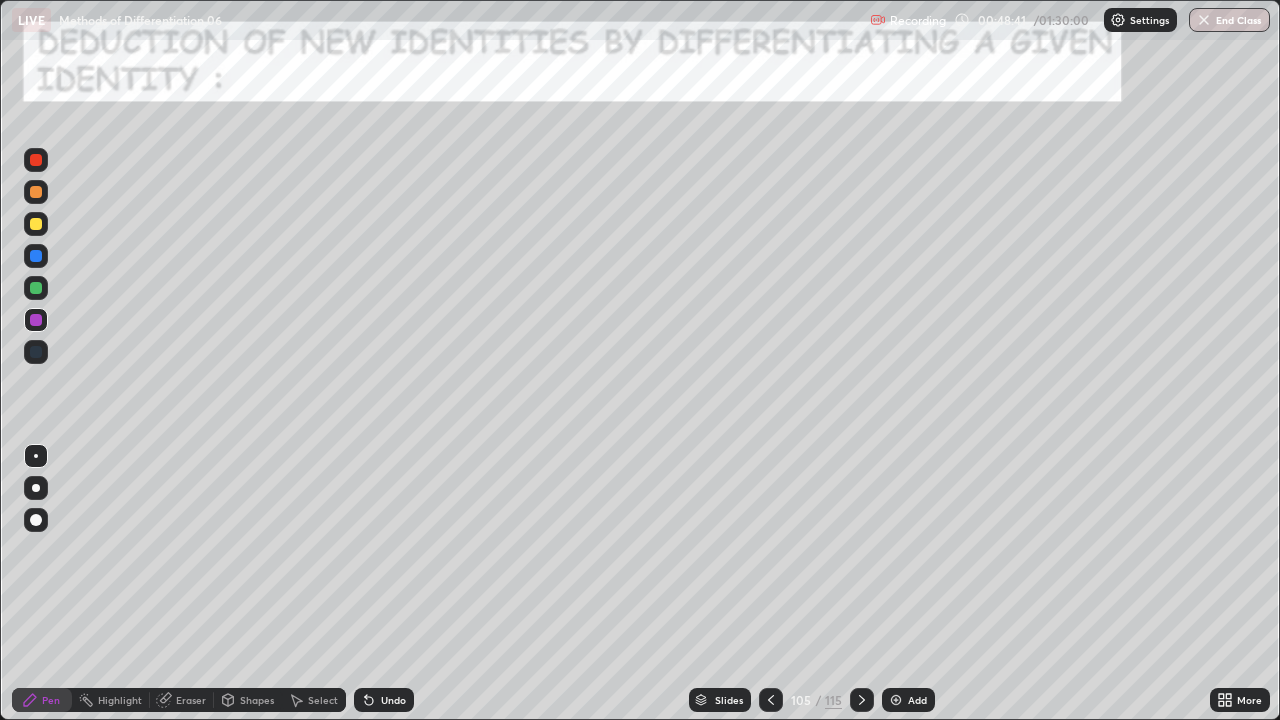 click at bounding box center [771, 700] 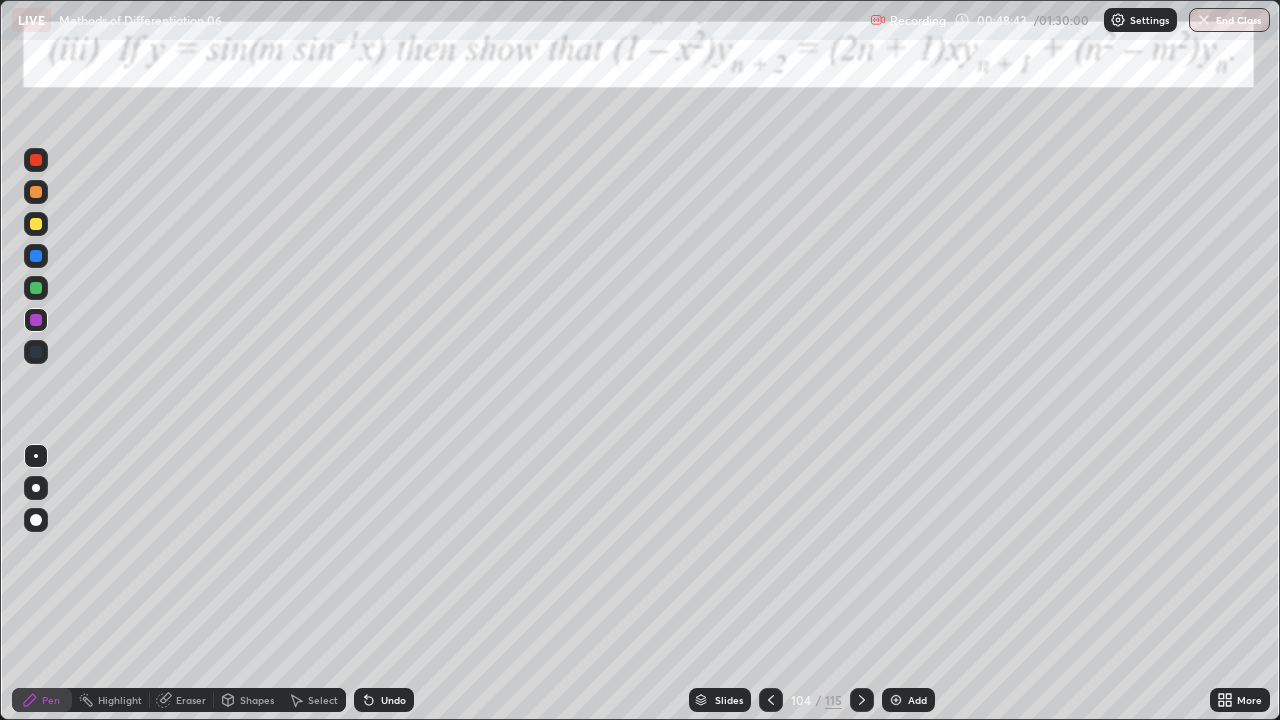 click at bounding box center [862, 700] 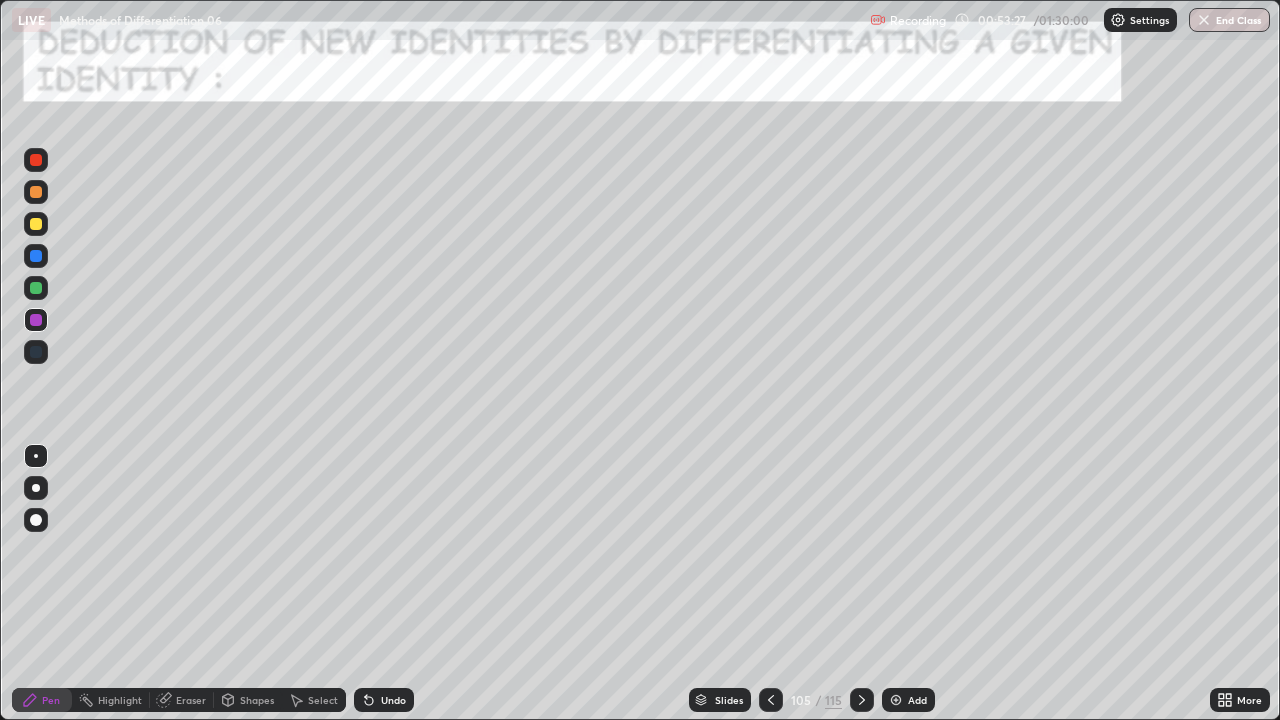 click 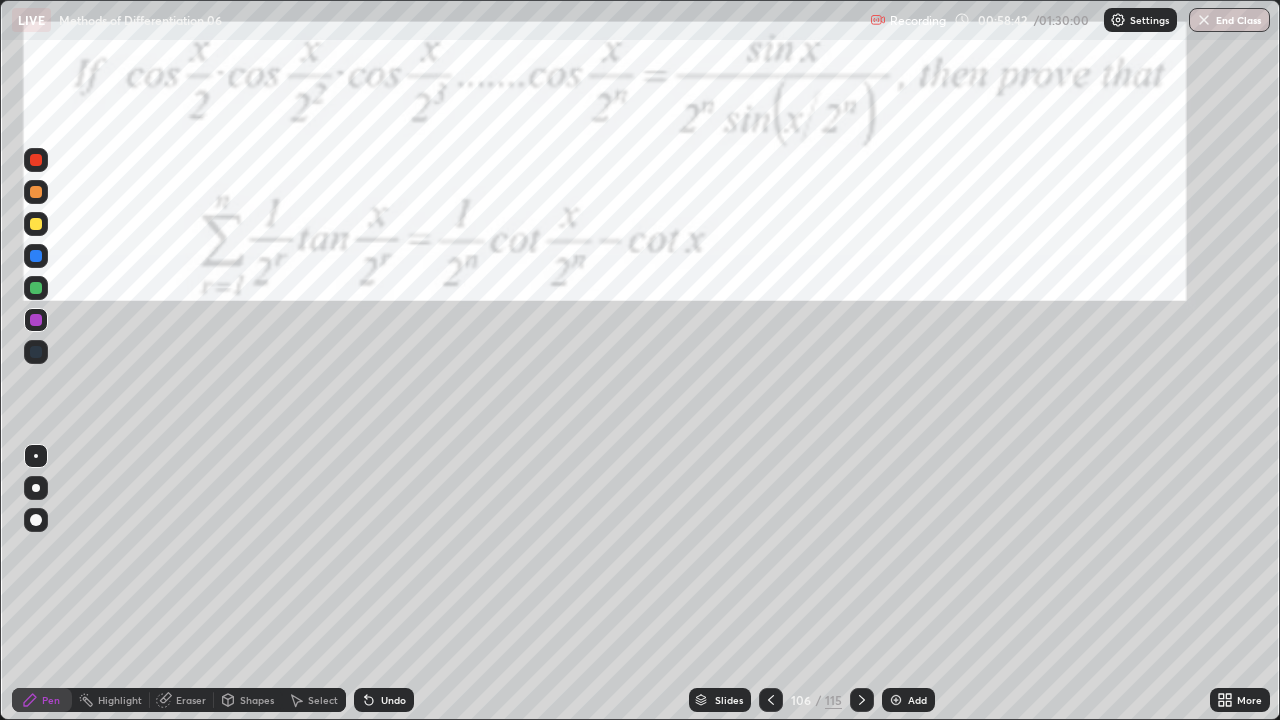 click on "Undo" at bounding box center [380, 700] 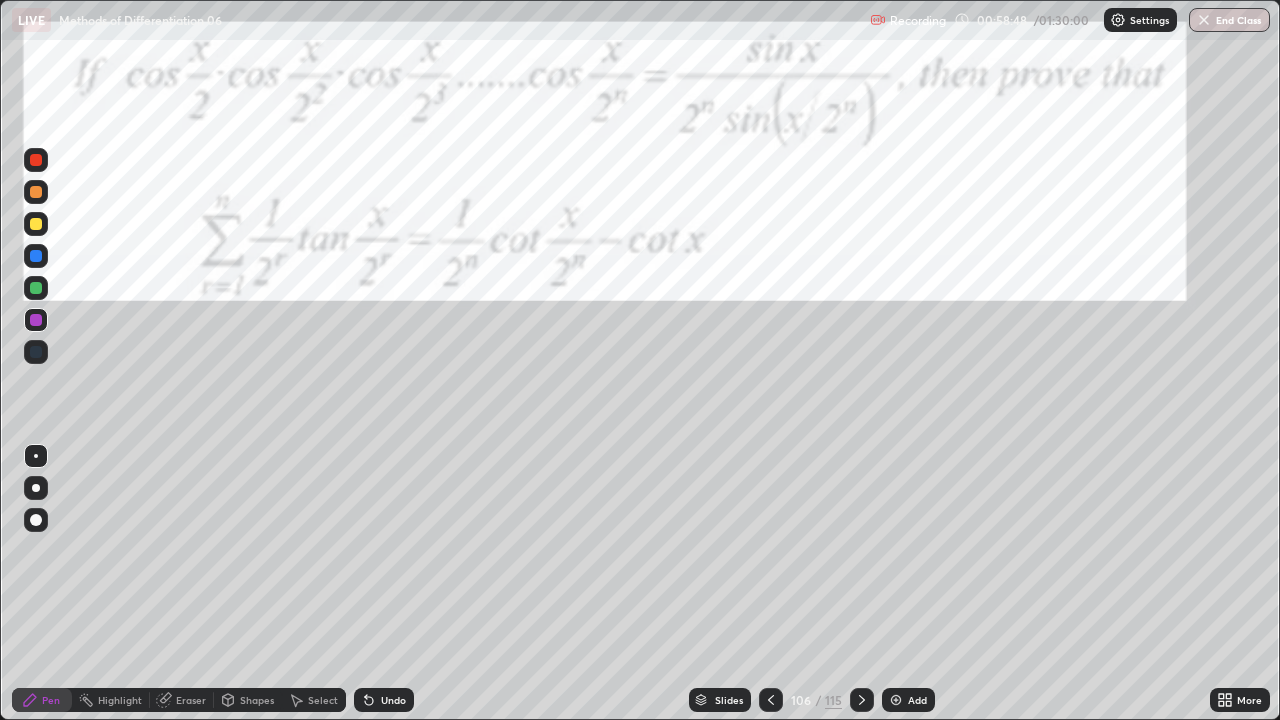 click on "Undo" at bounding box center (384, 700) 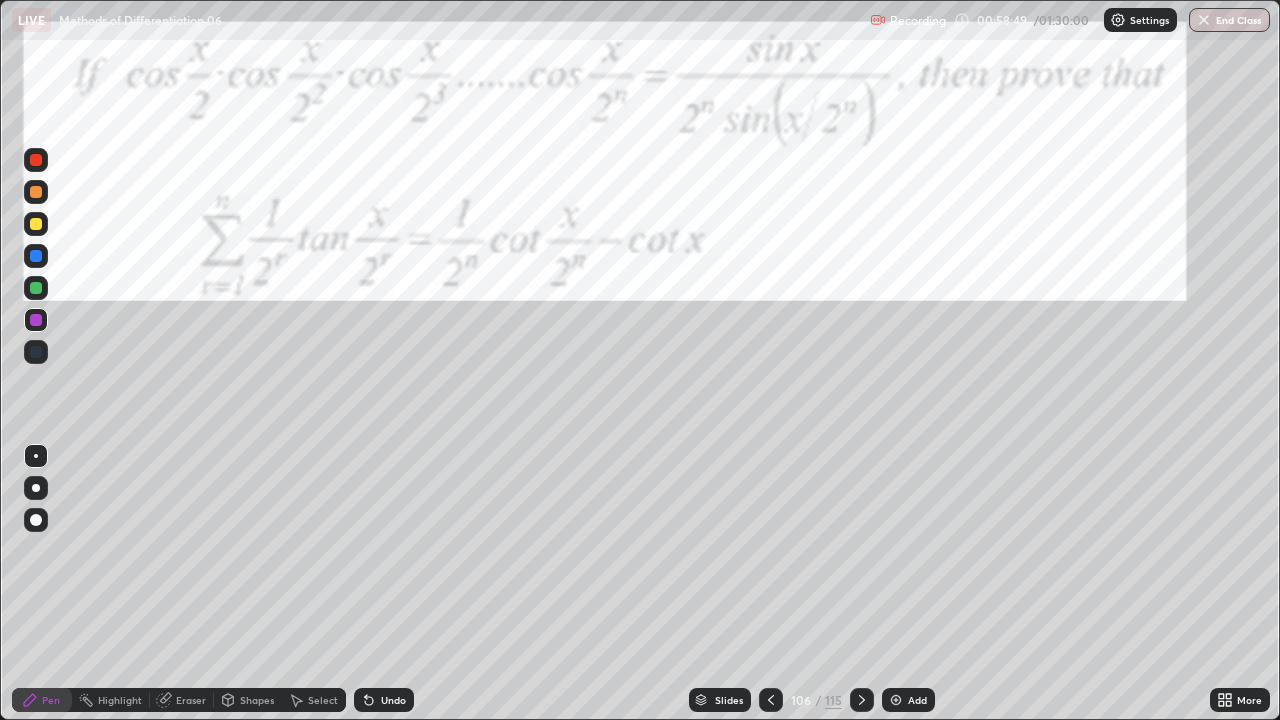 click 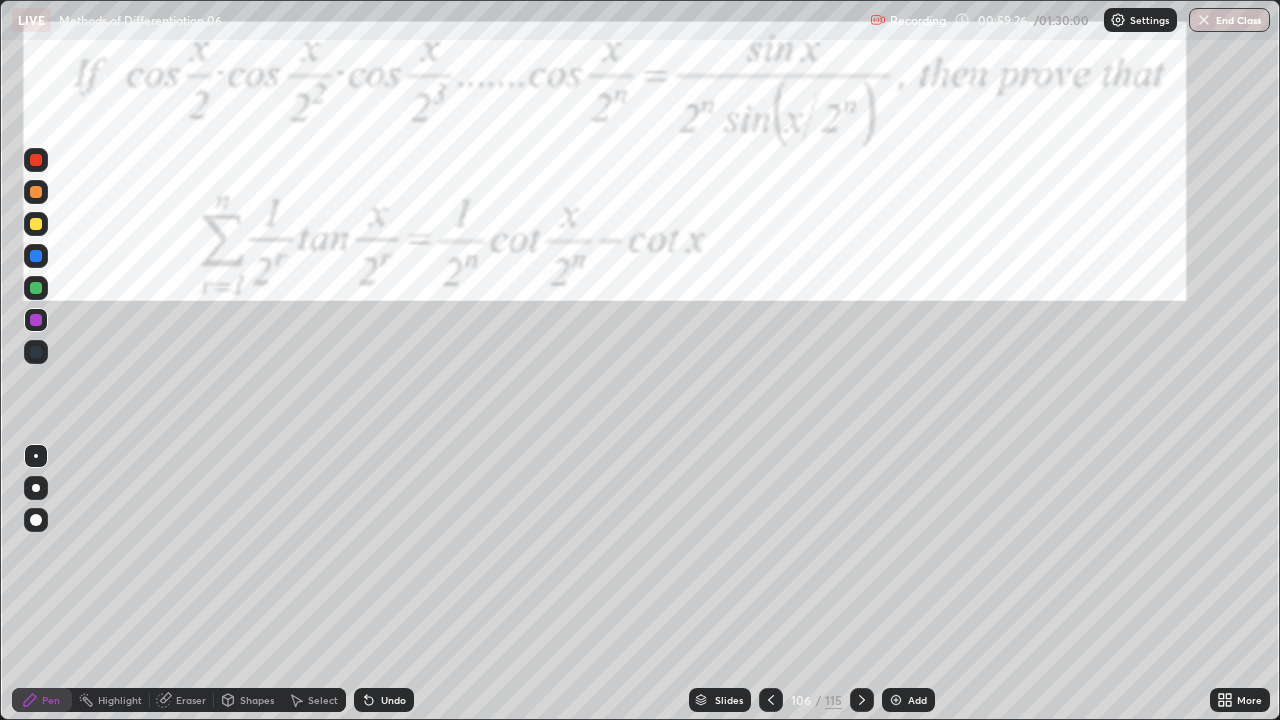 click at bounding box center [36, 288] 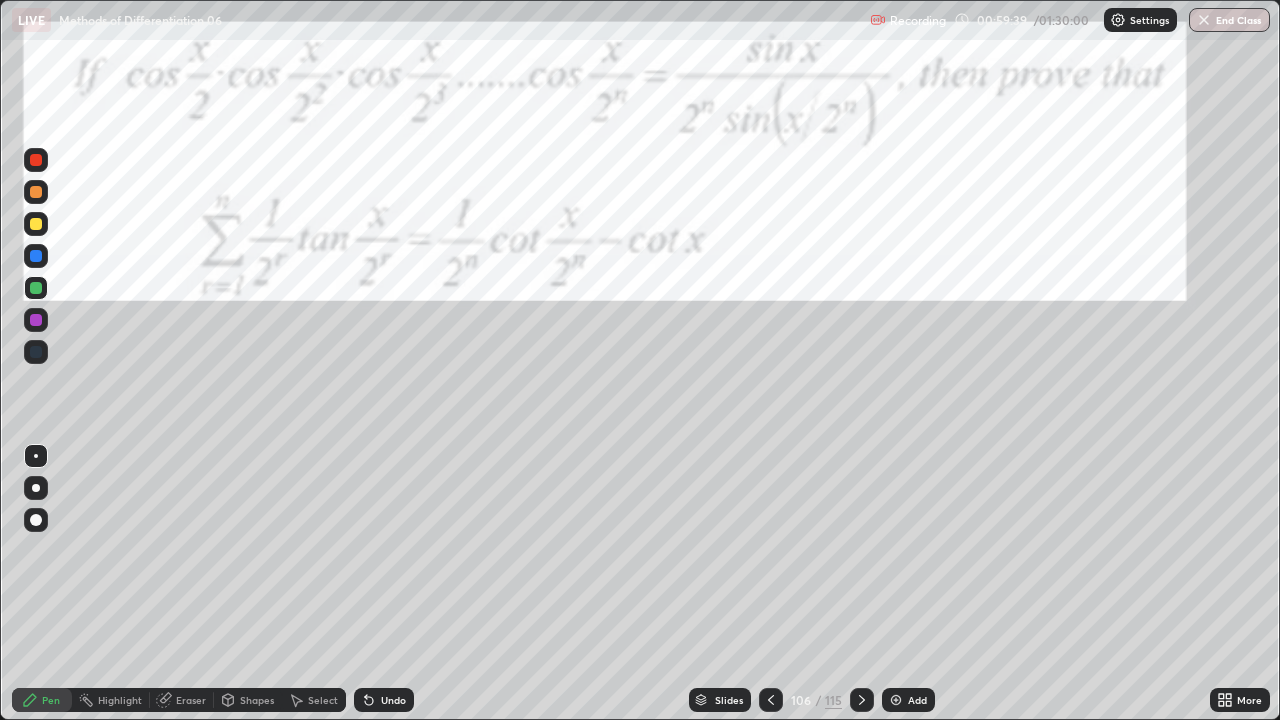 click 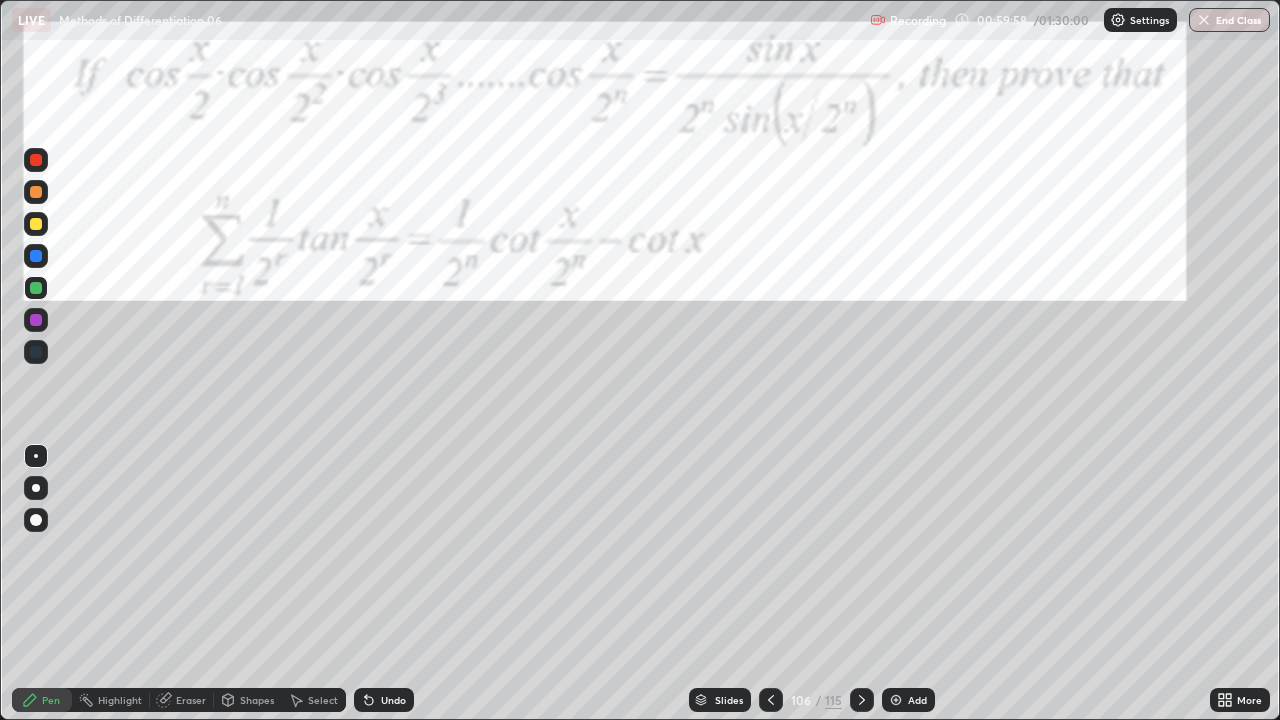 click on "Undo" at bounding box center [384, 700] 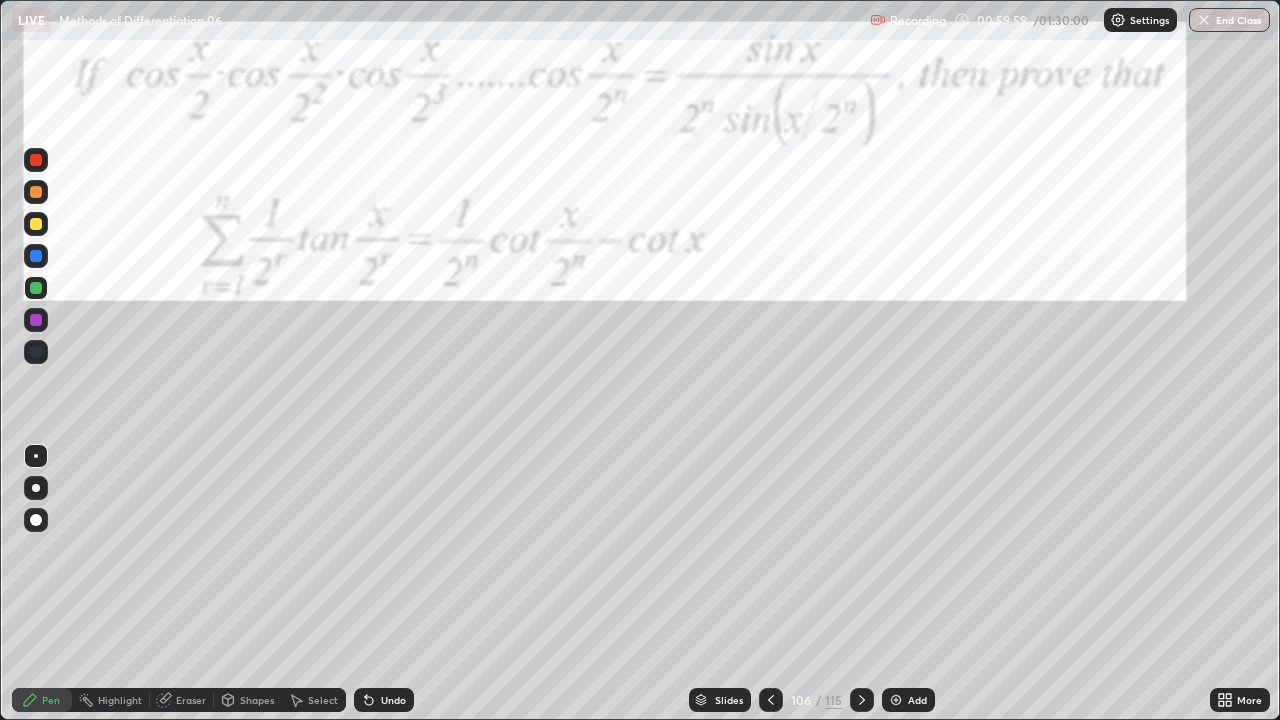 click on "Eraser" at bounding box center [191, 700] 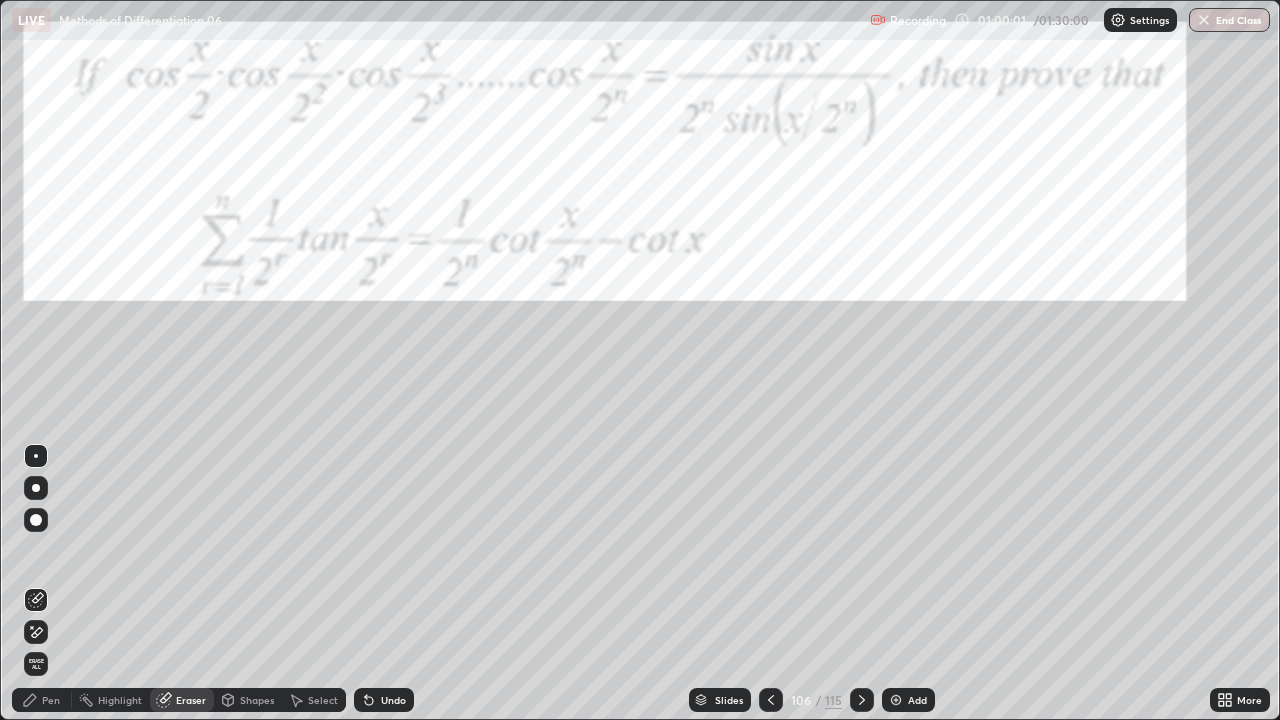 click on "Pen" at bounding box center (51, 700) 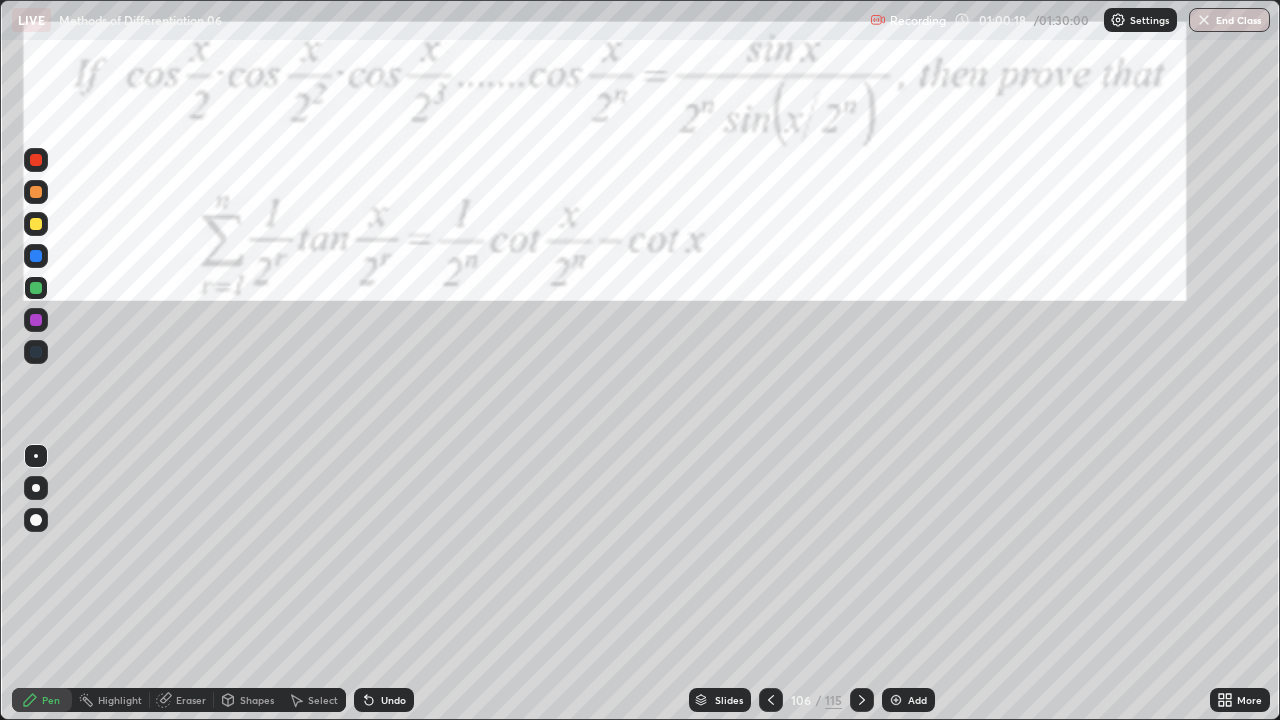 click on "Undo" at bounding box center [393, 700] 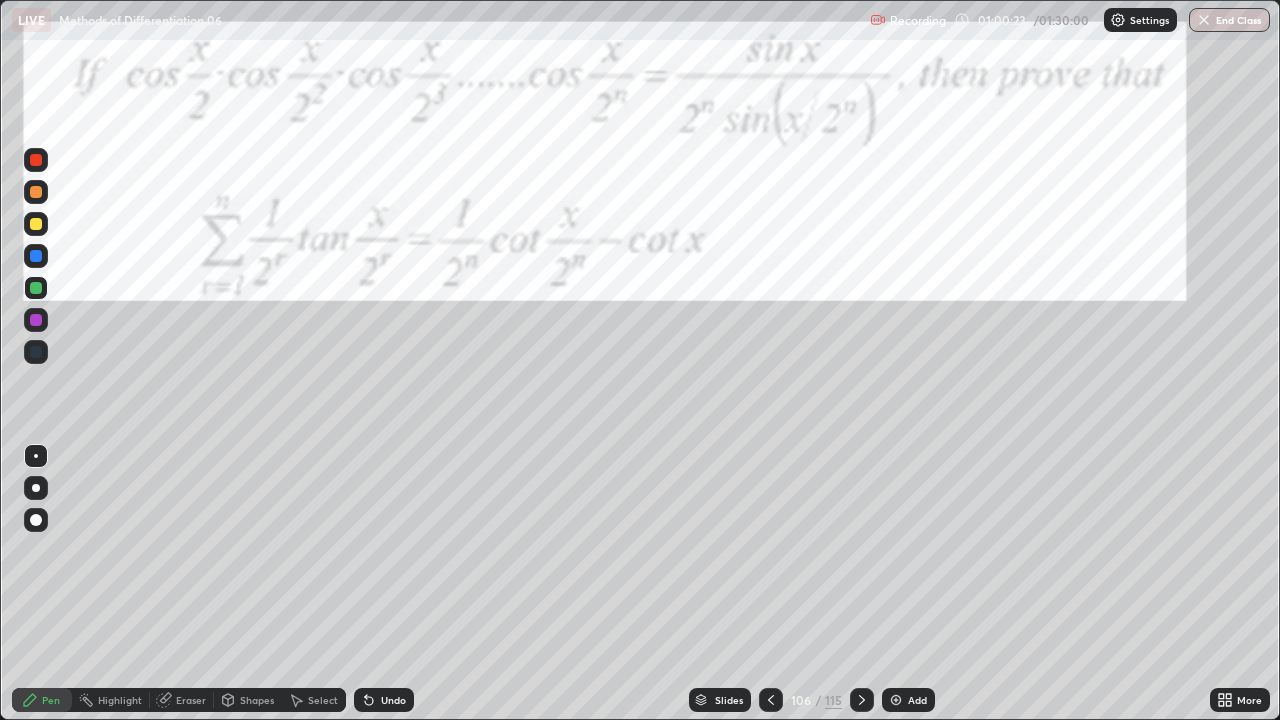 click on "Undo" at bounding box center [393, 700] 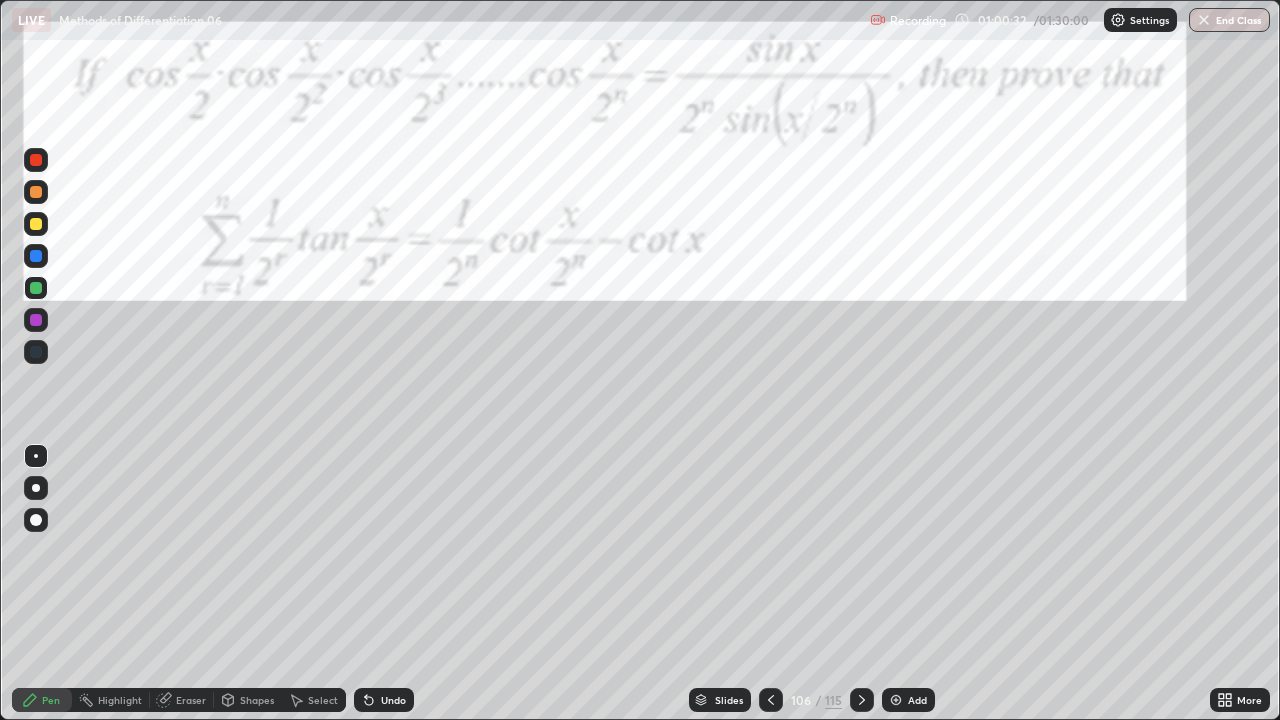 click on "Undo" at bounding box center [384, 700] 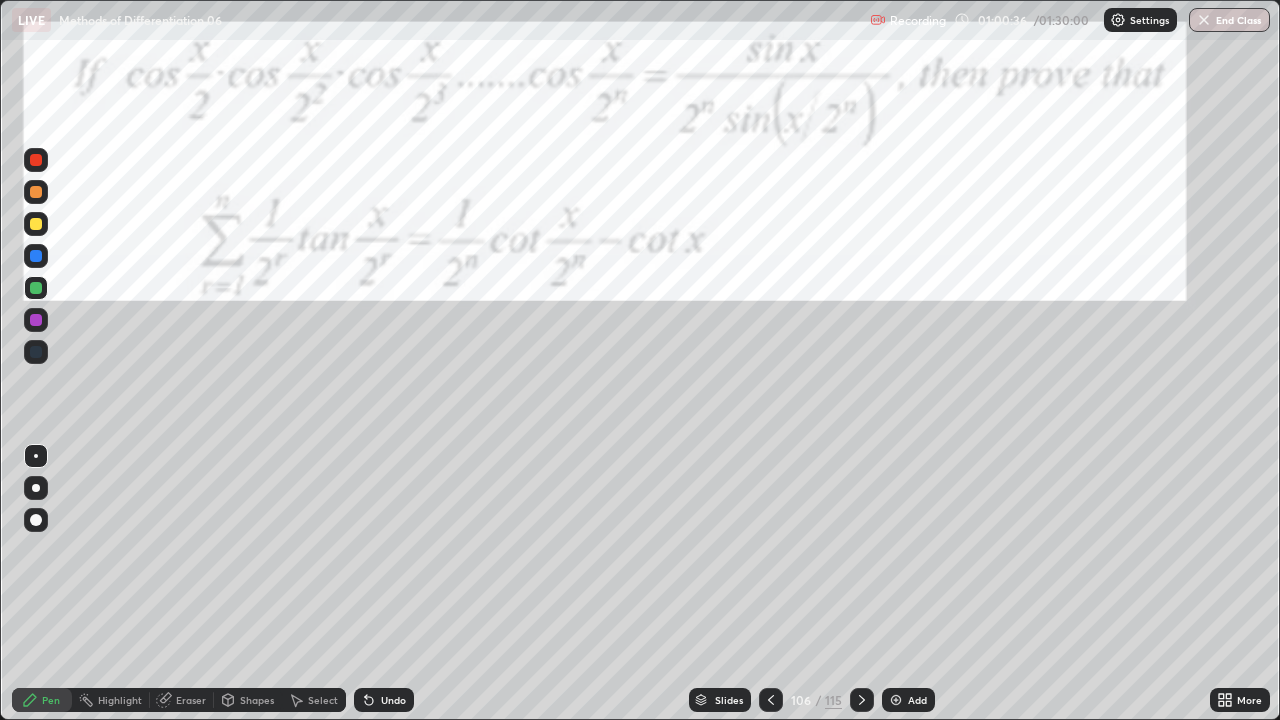 click on "Undo" at bounding box center [384, 700] 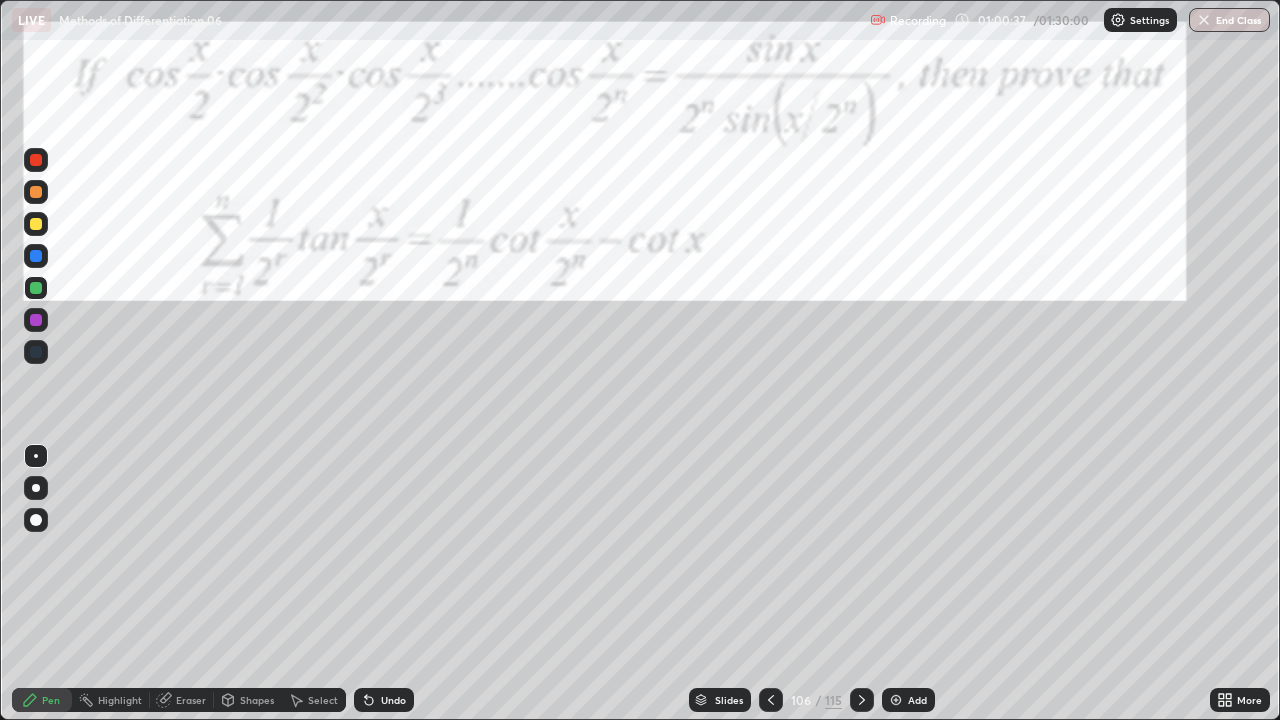 click on "Undo" at bounding box center (384, 700) 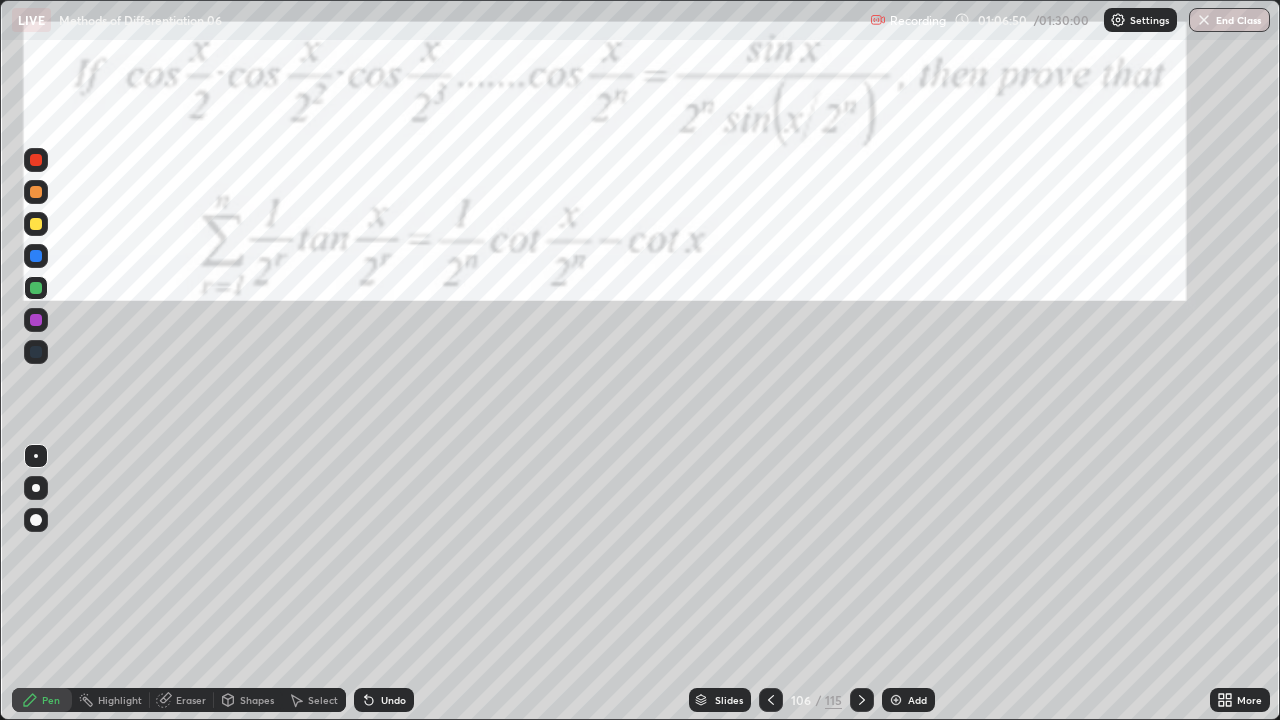 click 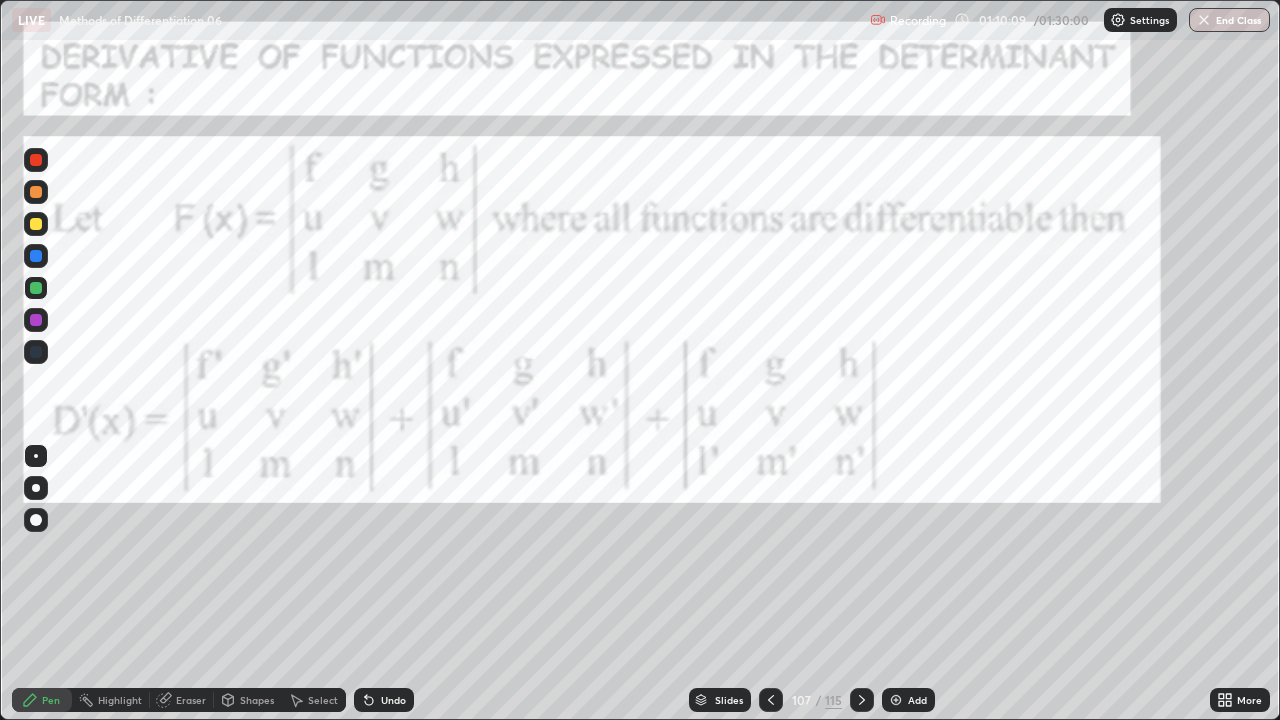 click on "Undo" at bounding box center [384, 700] 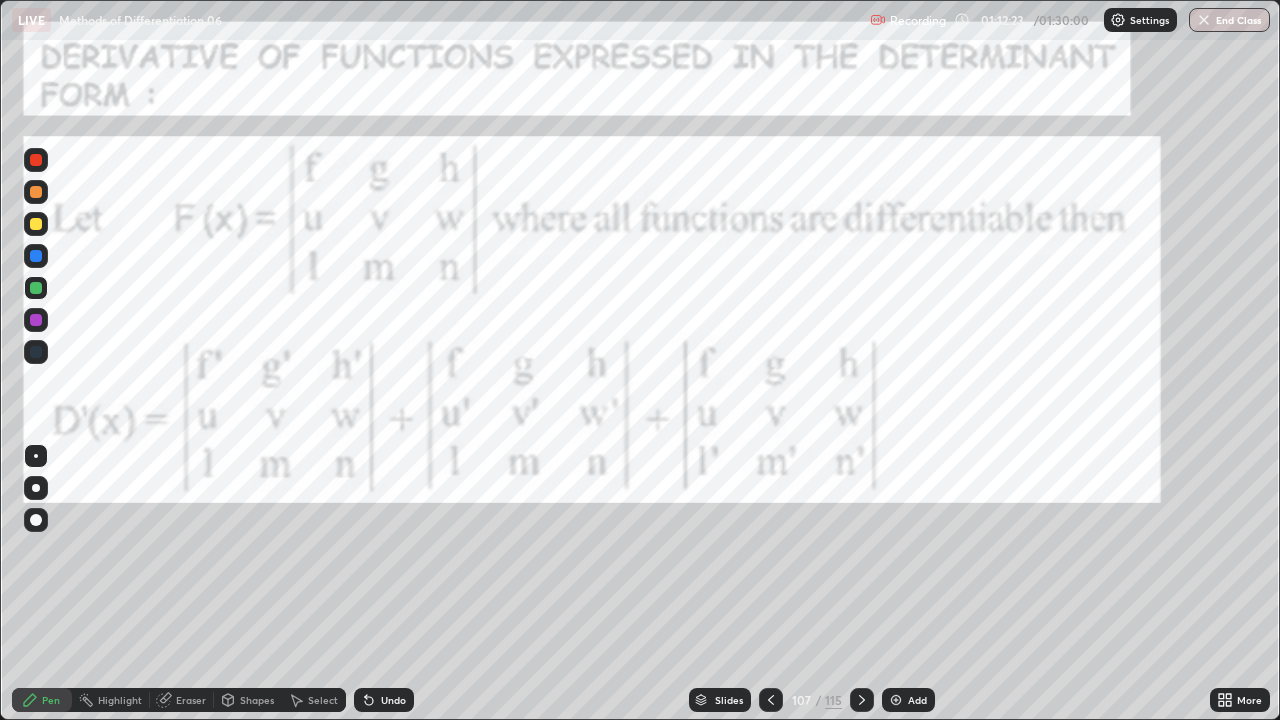 click 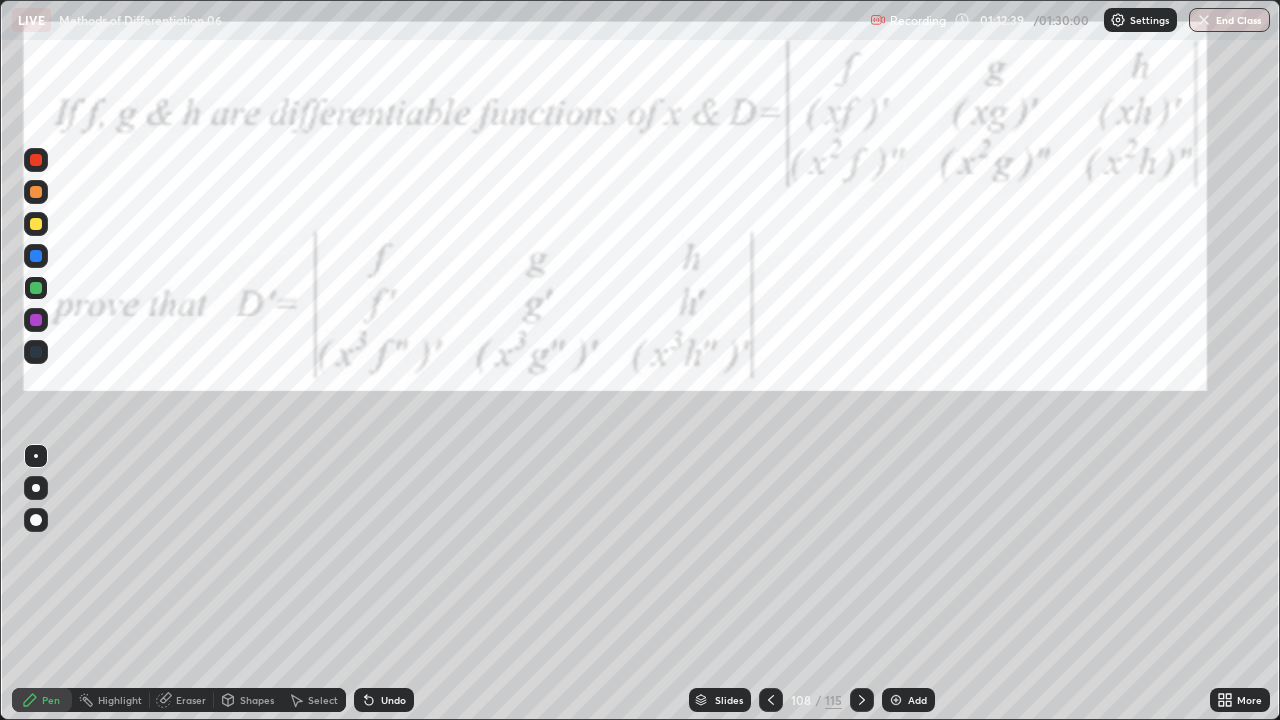 click at bounding box center (36, 288) 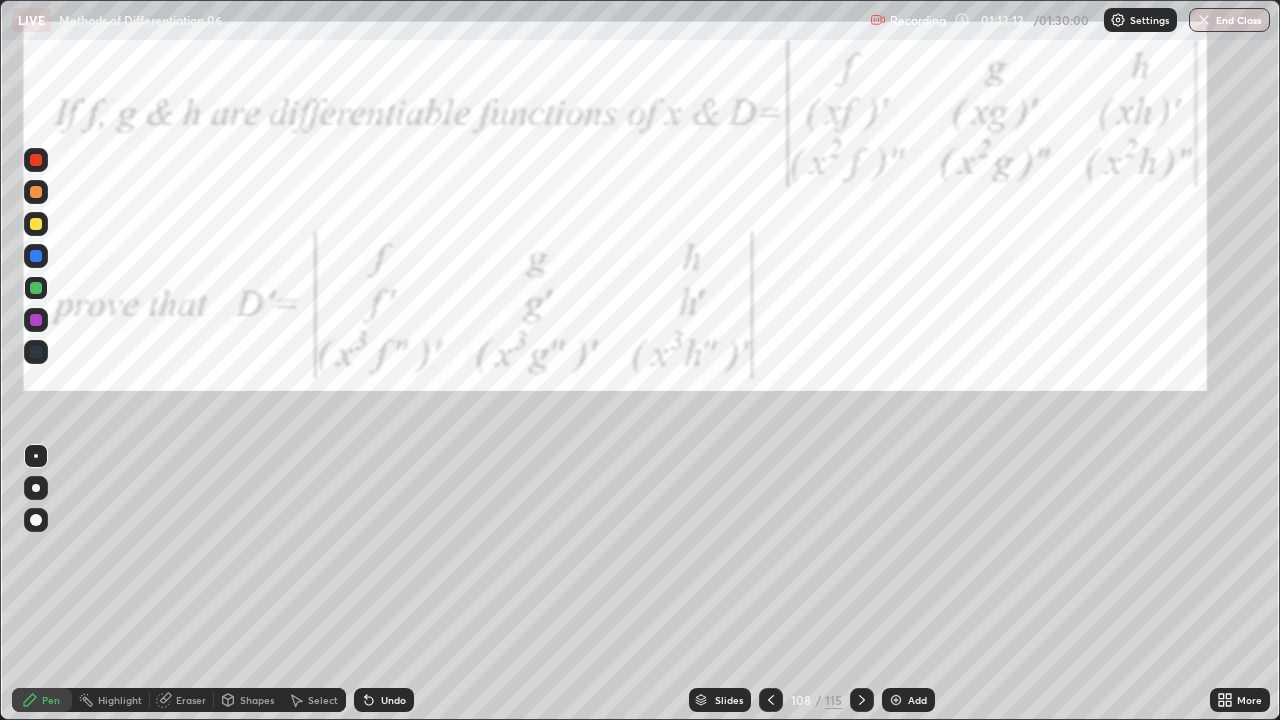 click on "Undo" at bounding box center [393, 700] 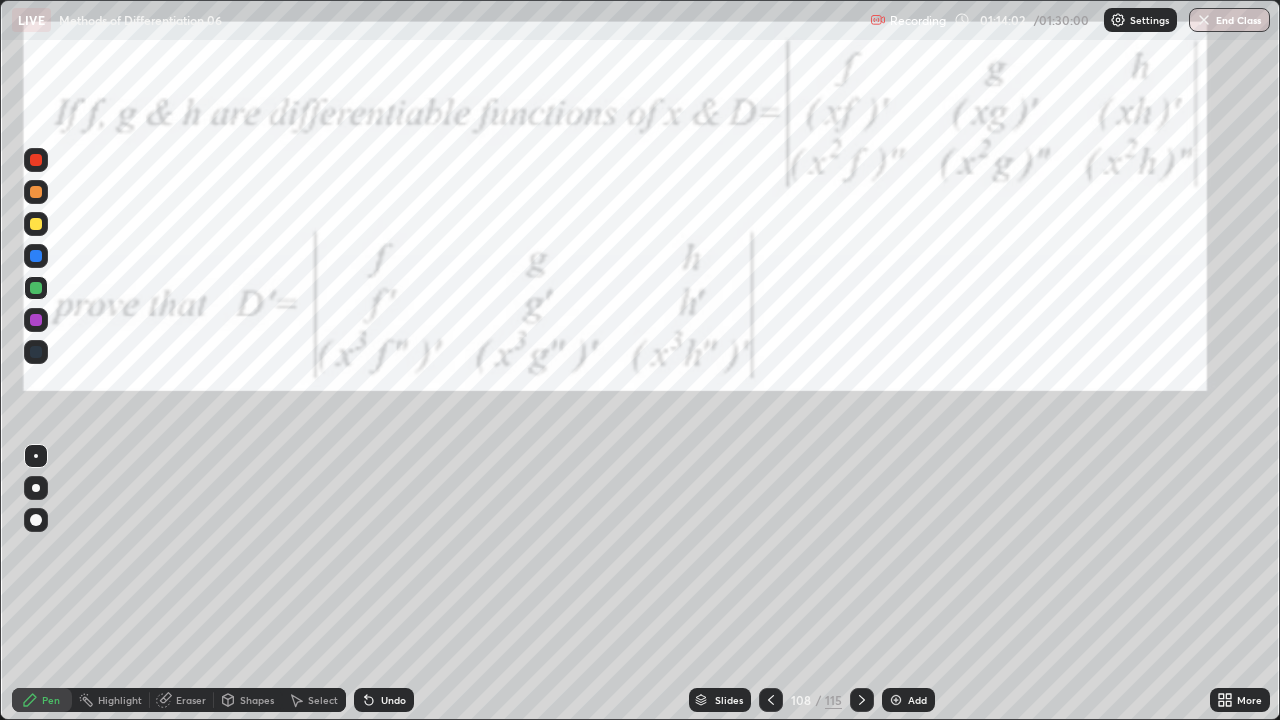 click on "Eraser" at bounding box center [191, 700] 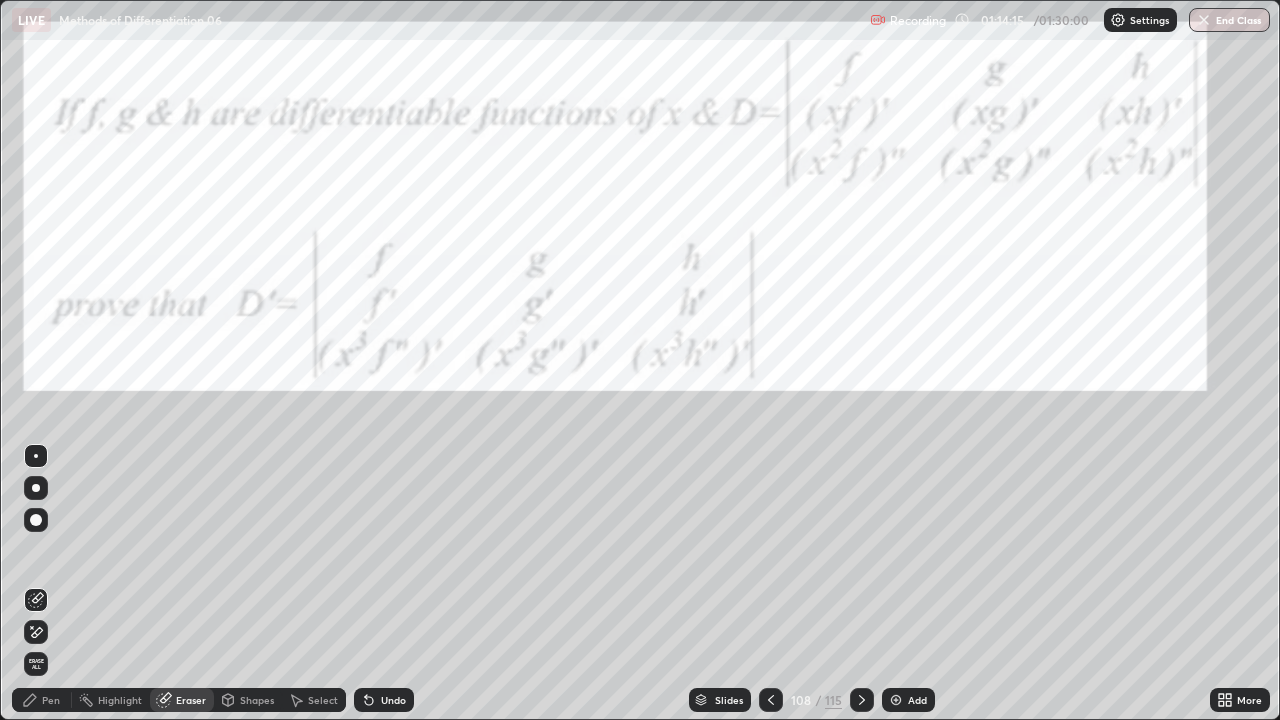 click on "Pen" at bounding box center [42, 700] 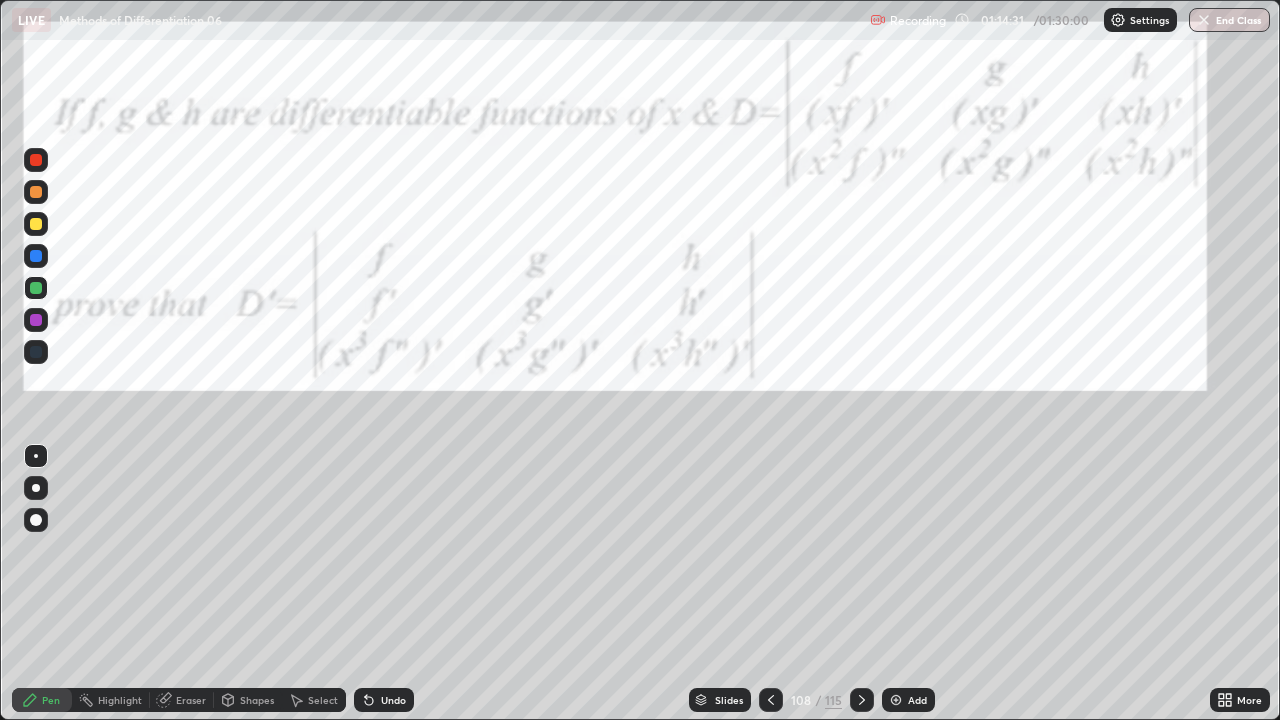 click on "Undo" at bounding box center [384, 700] 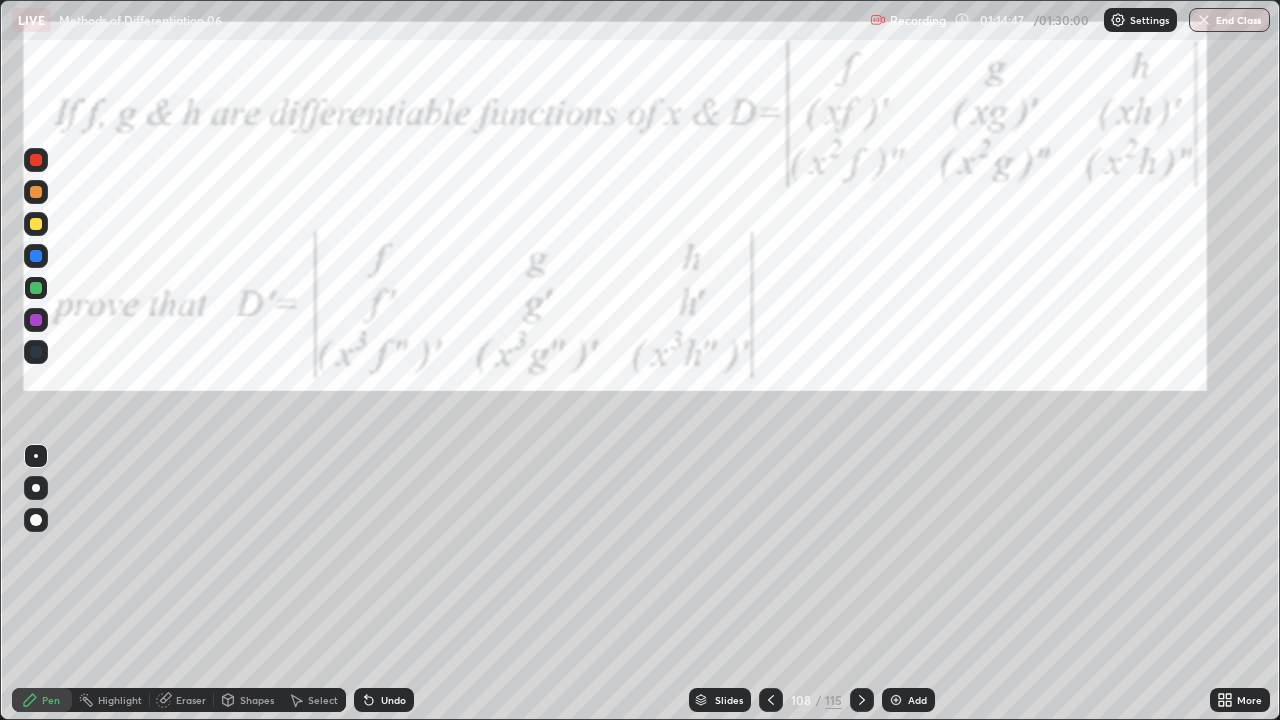 click 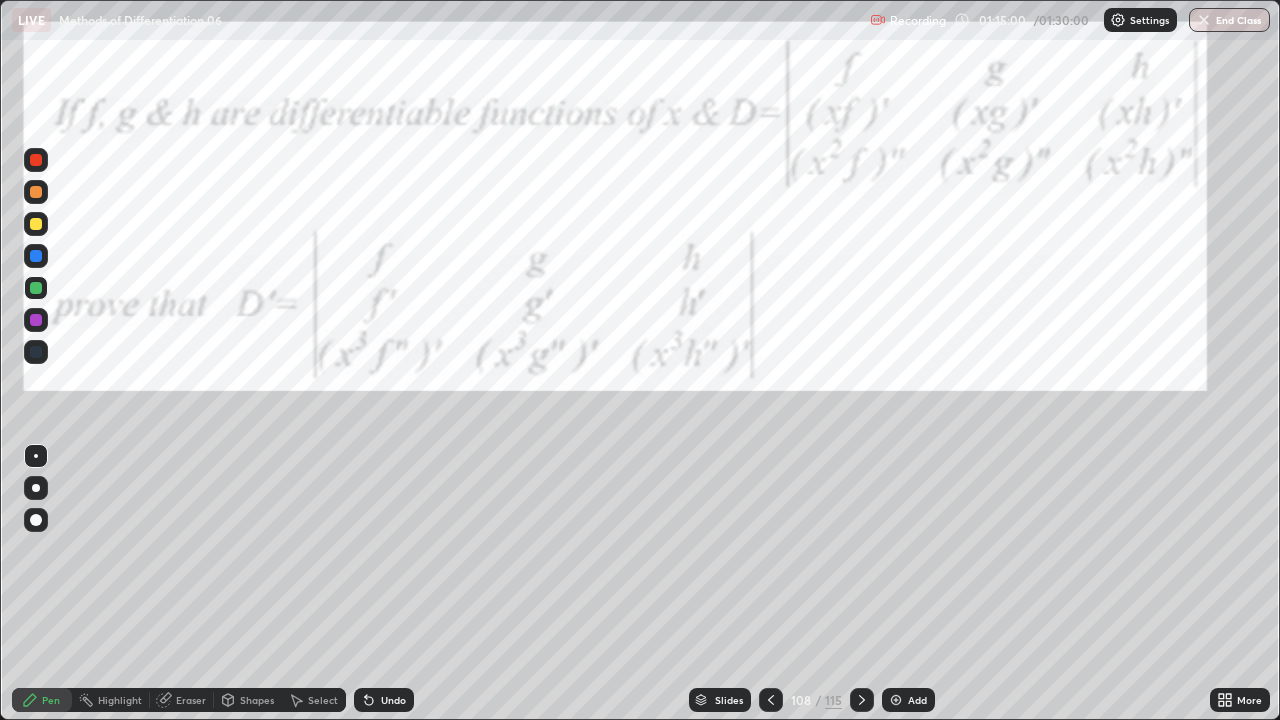 click on "Eraser" at bounding box center [182, 700] 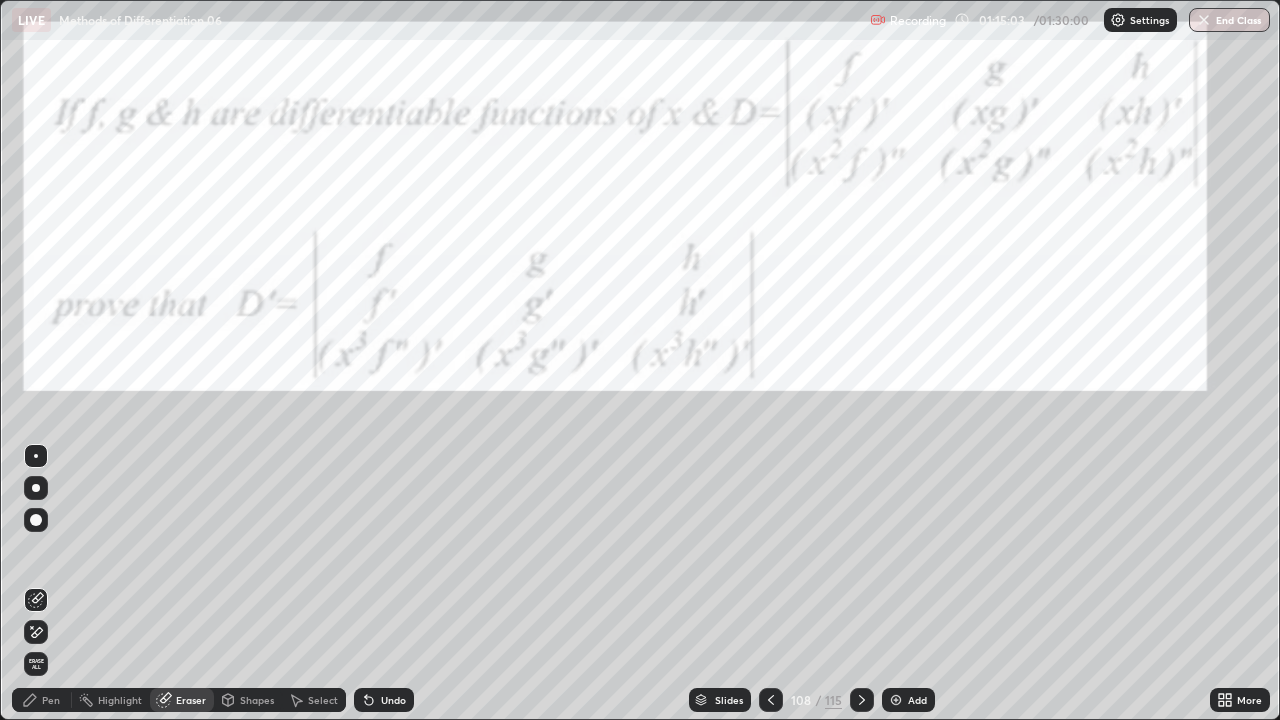 click on "Pen" at bounding box center (51, 700) 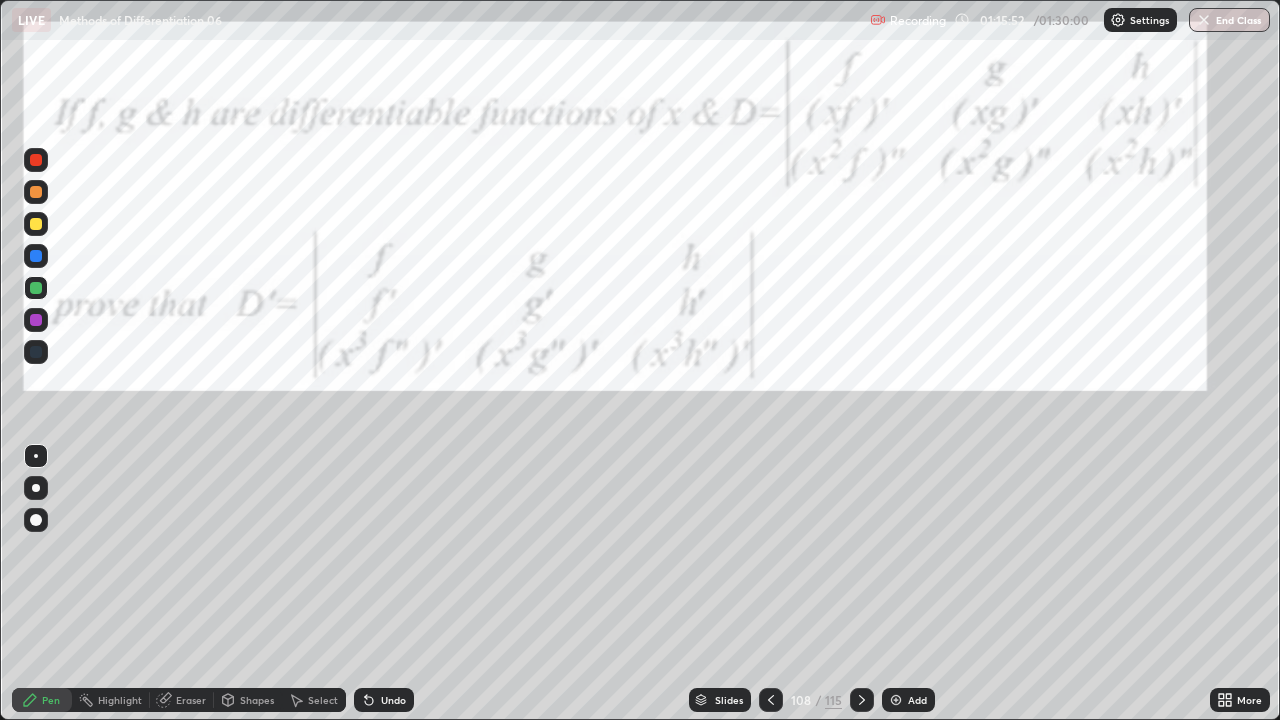 click on "Undo" at bounding box center (384, 700) 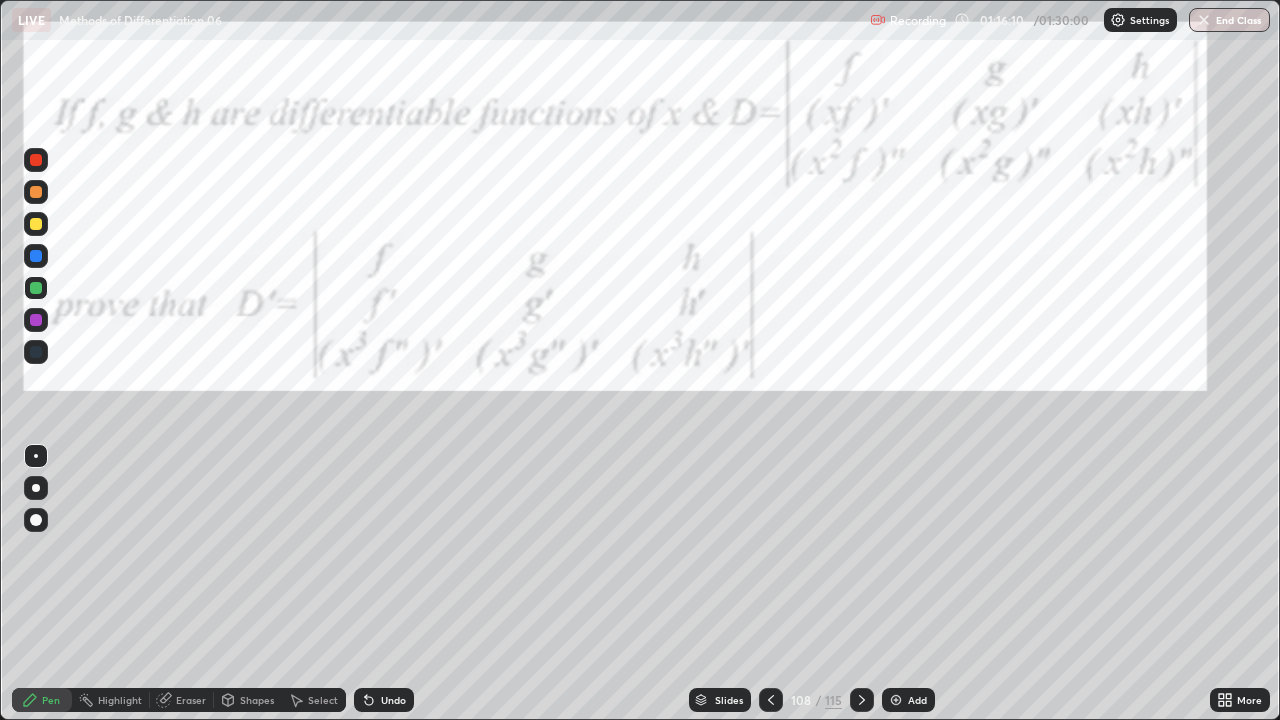 click at bounding box center [36, 160] 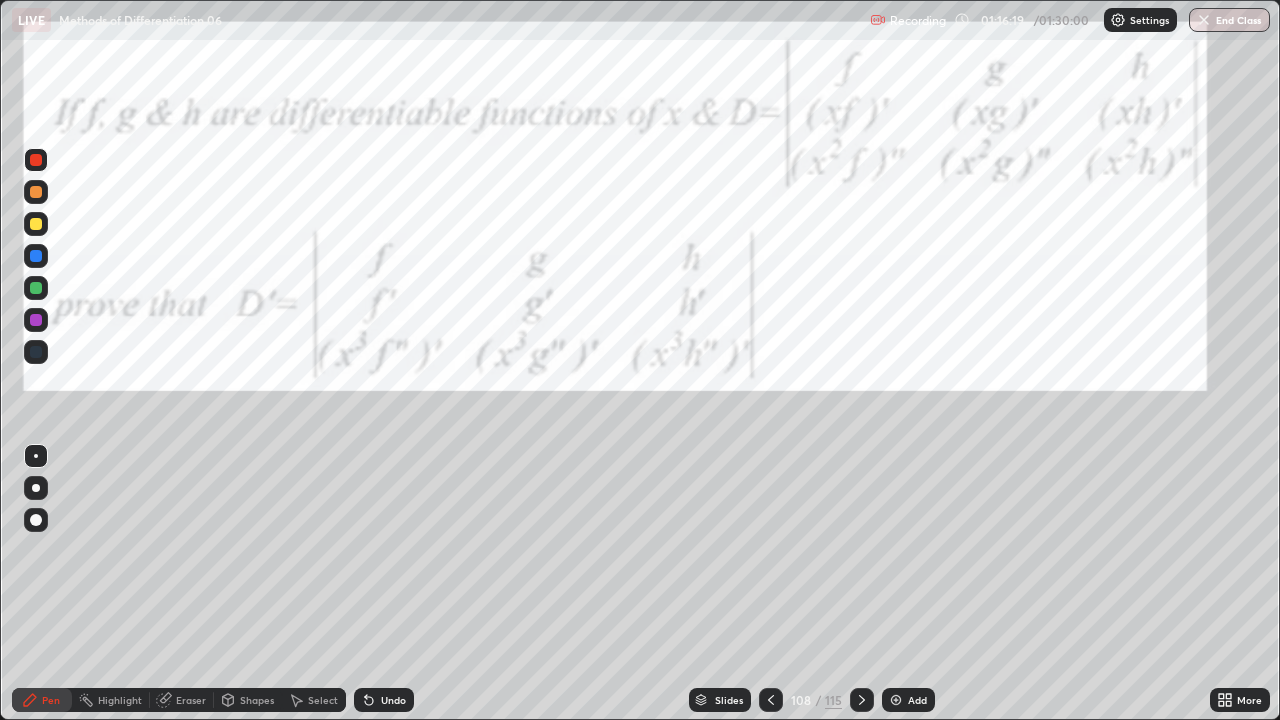 click on "Undo" at bounding box center (384, 700) 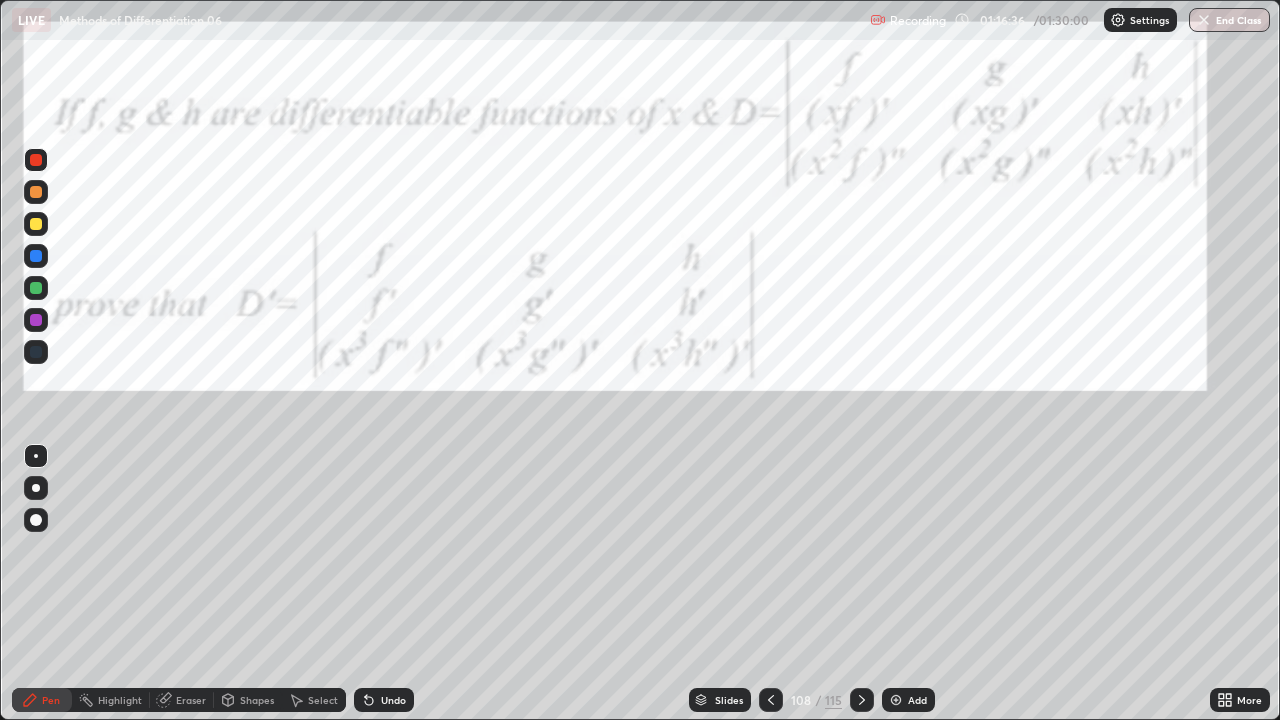 click on "Eraser" at bounding box center (182, 700) 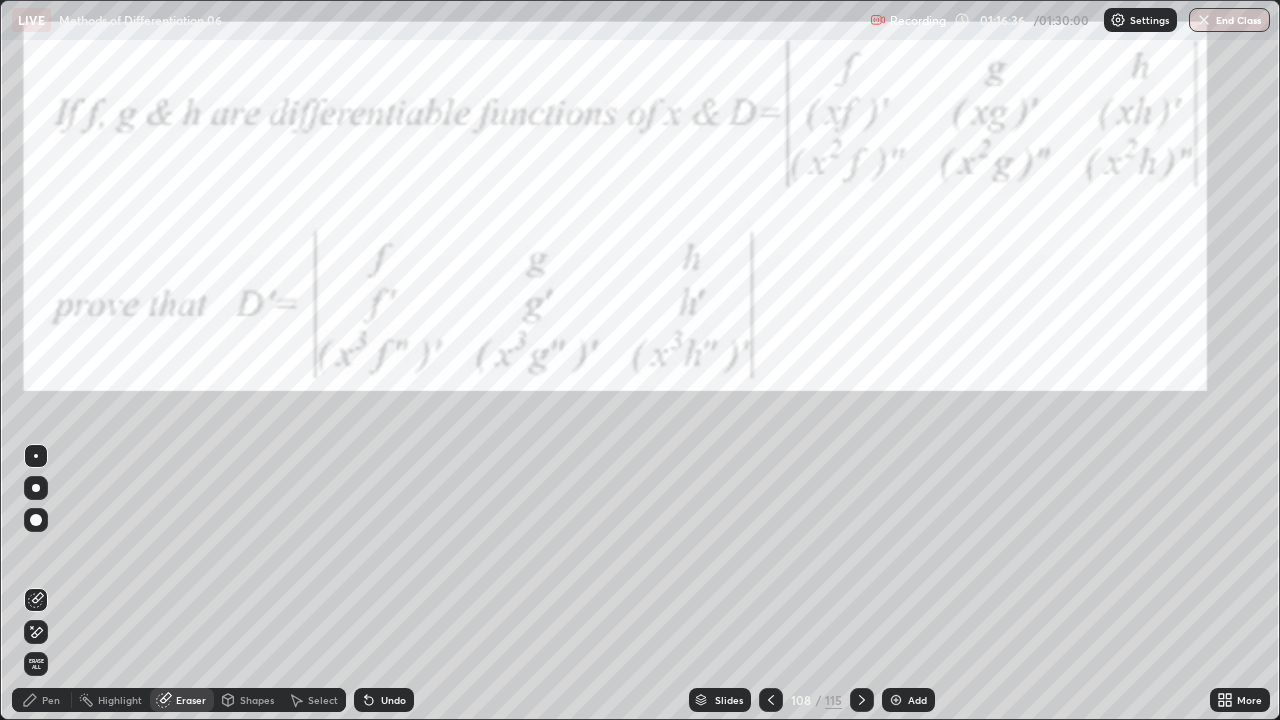 click 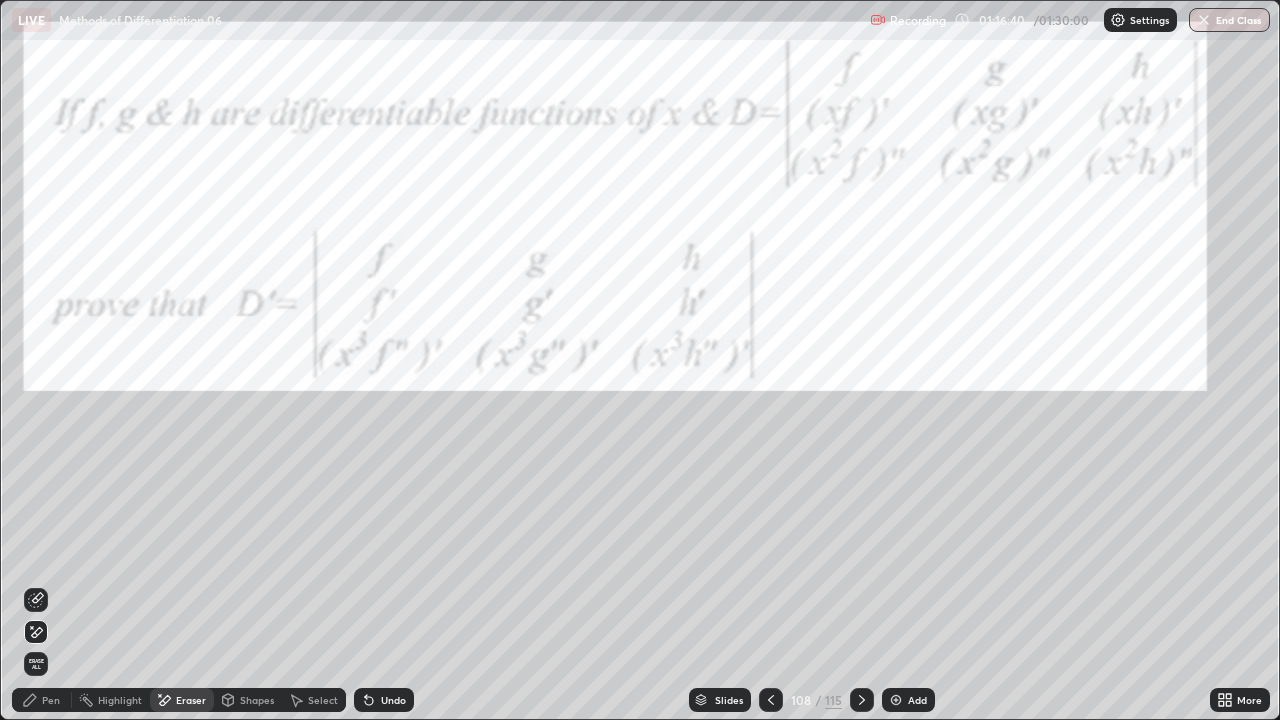 click 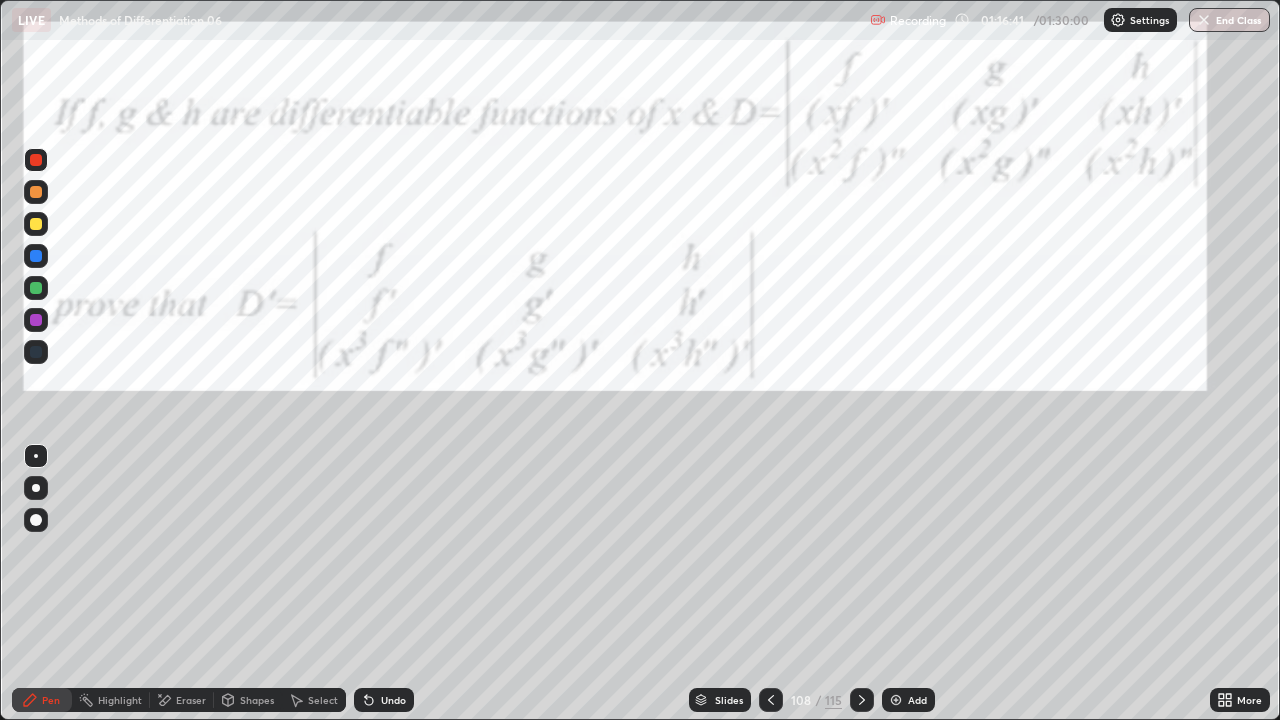 click at bounding box center (36, 288) 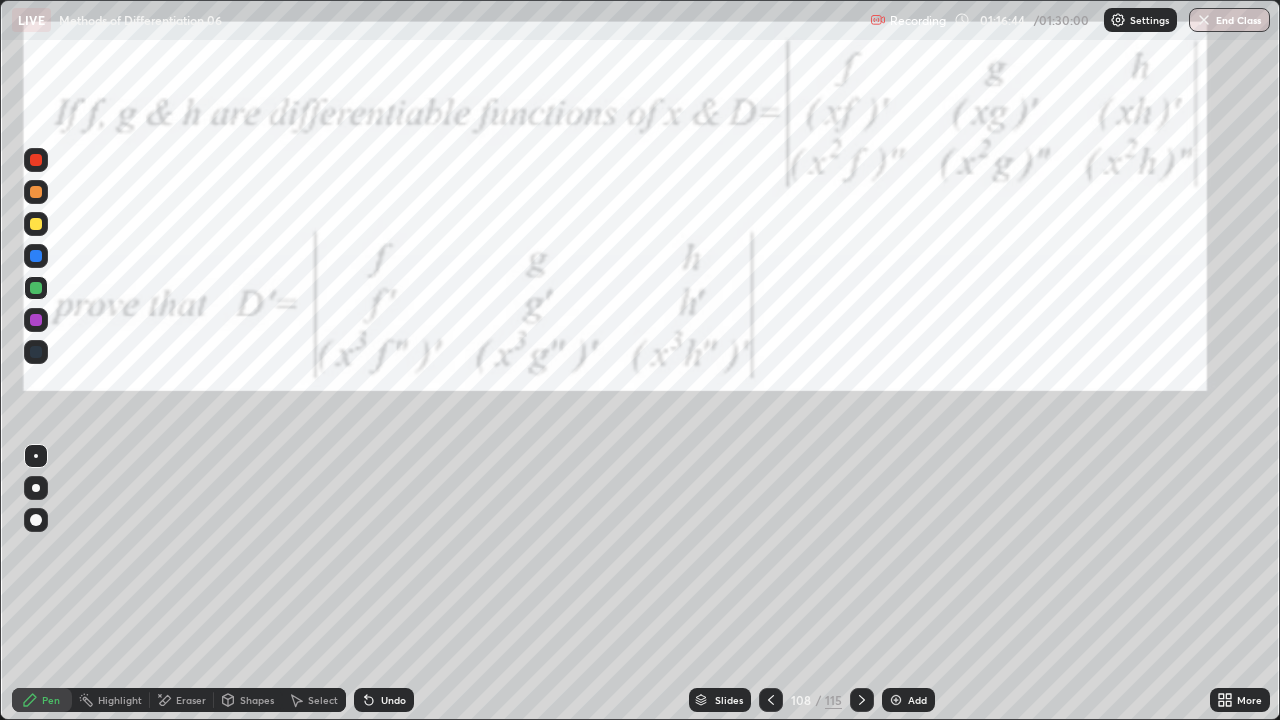 click at bounding box center (36, 320) 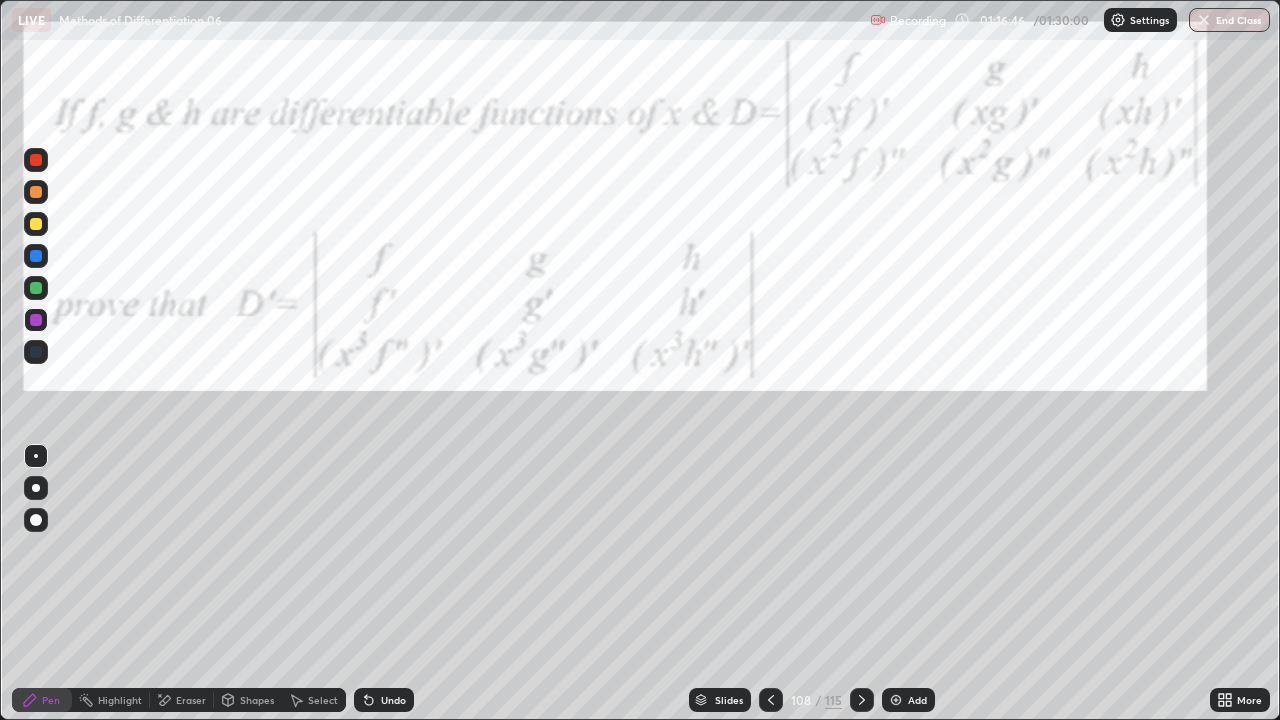 click on "Undo" at bounding box center [380, 700] 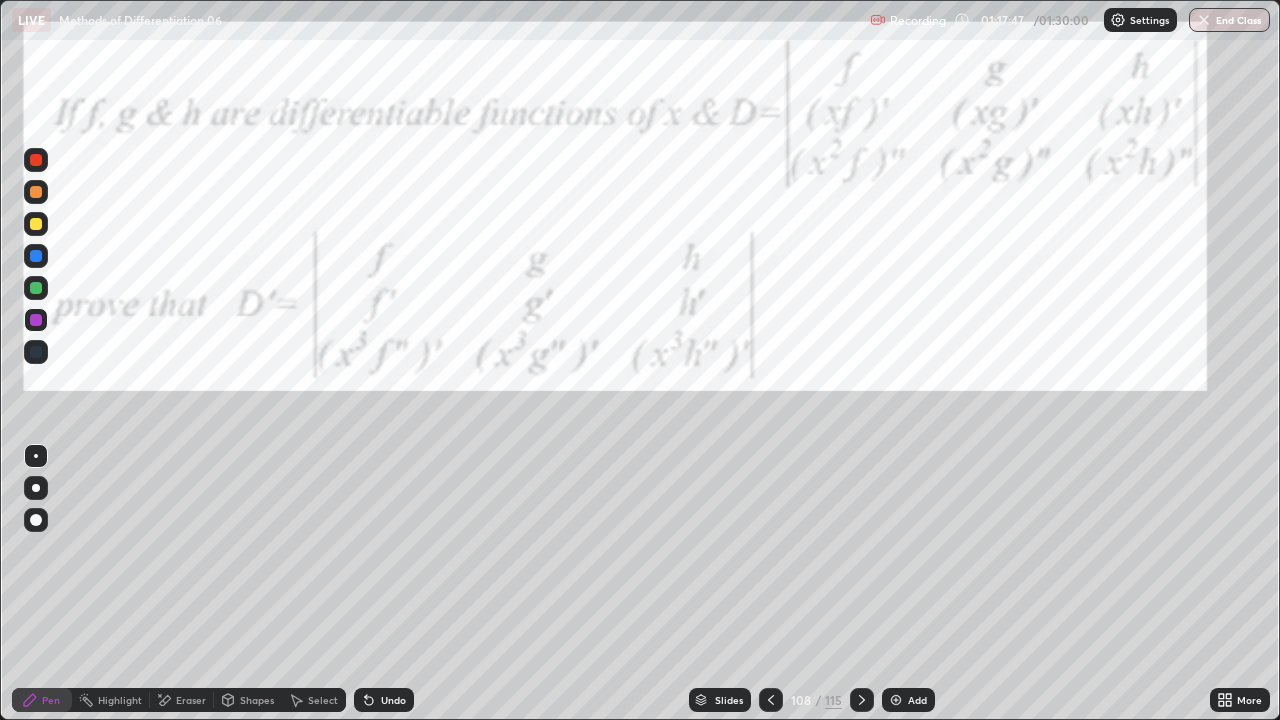 click on "Eraser" at bounding box center [191, 700] 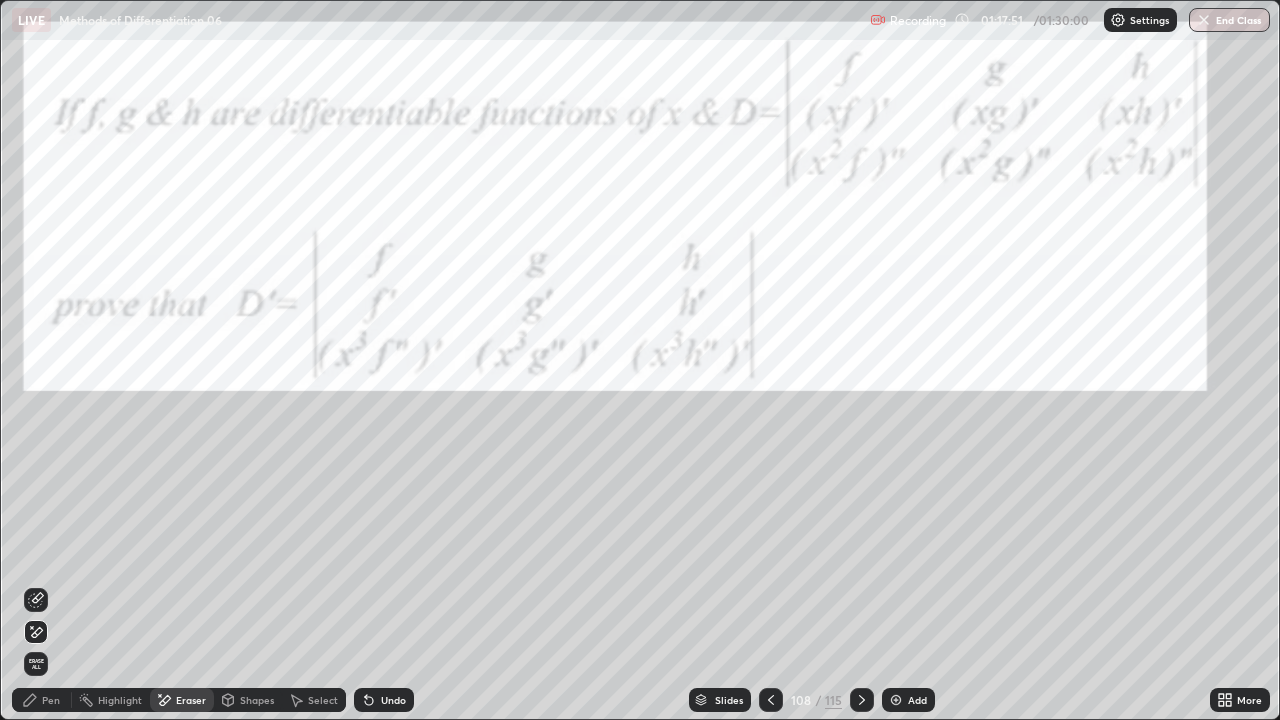 click 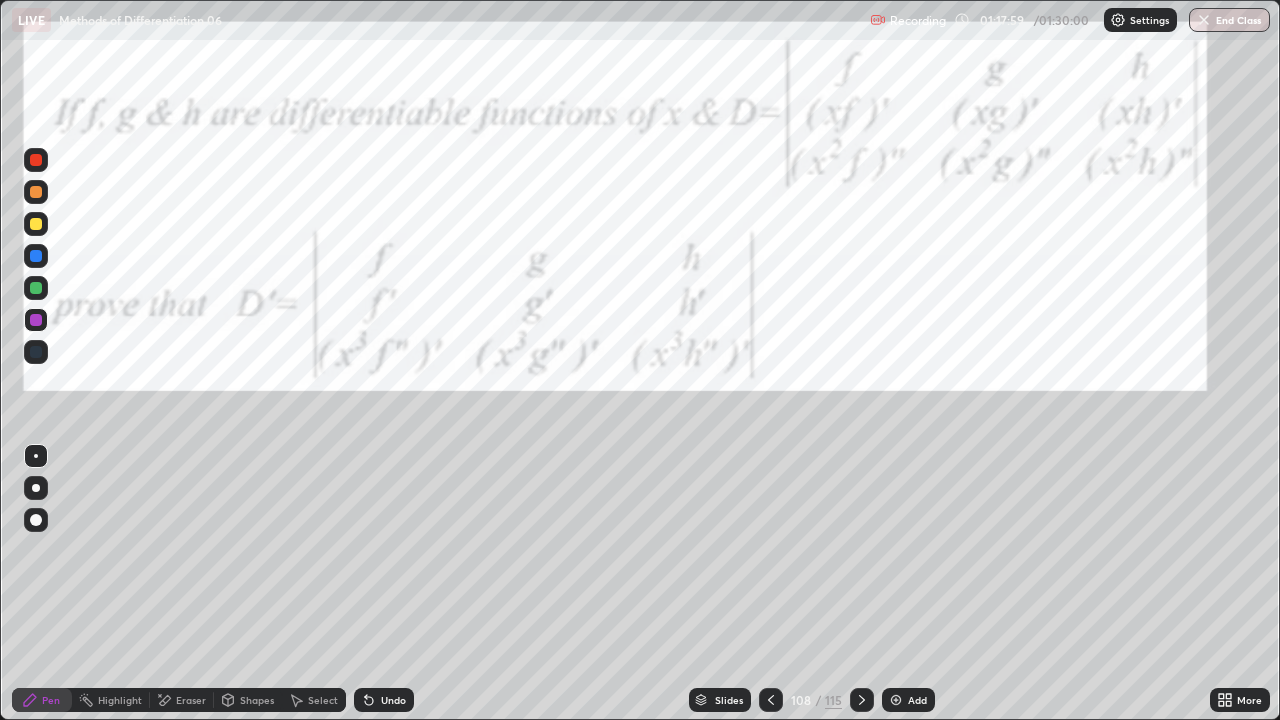 click at bounding box center [36, 256] 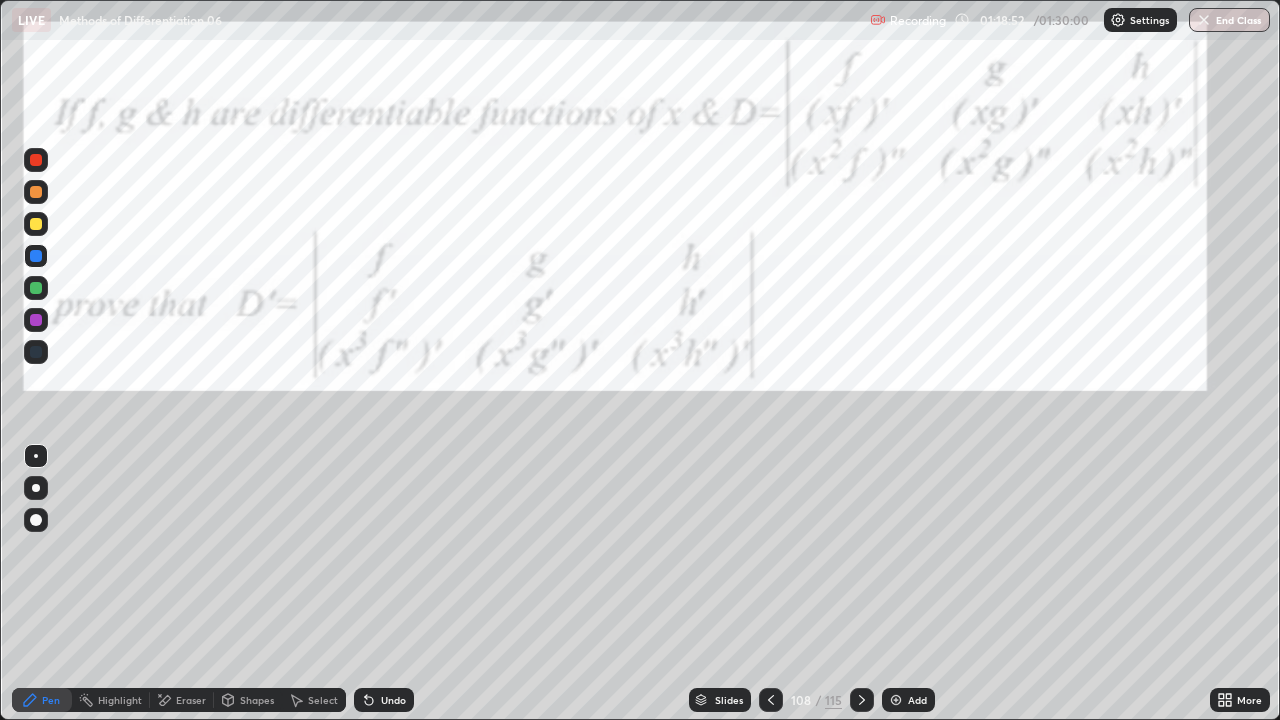 click on "Eraser" at bounding box center (191, 700) 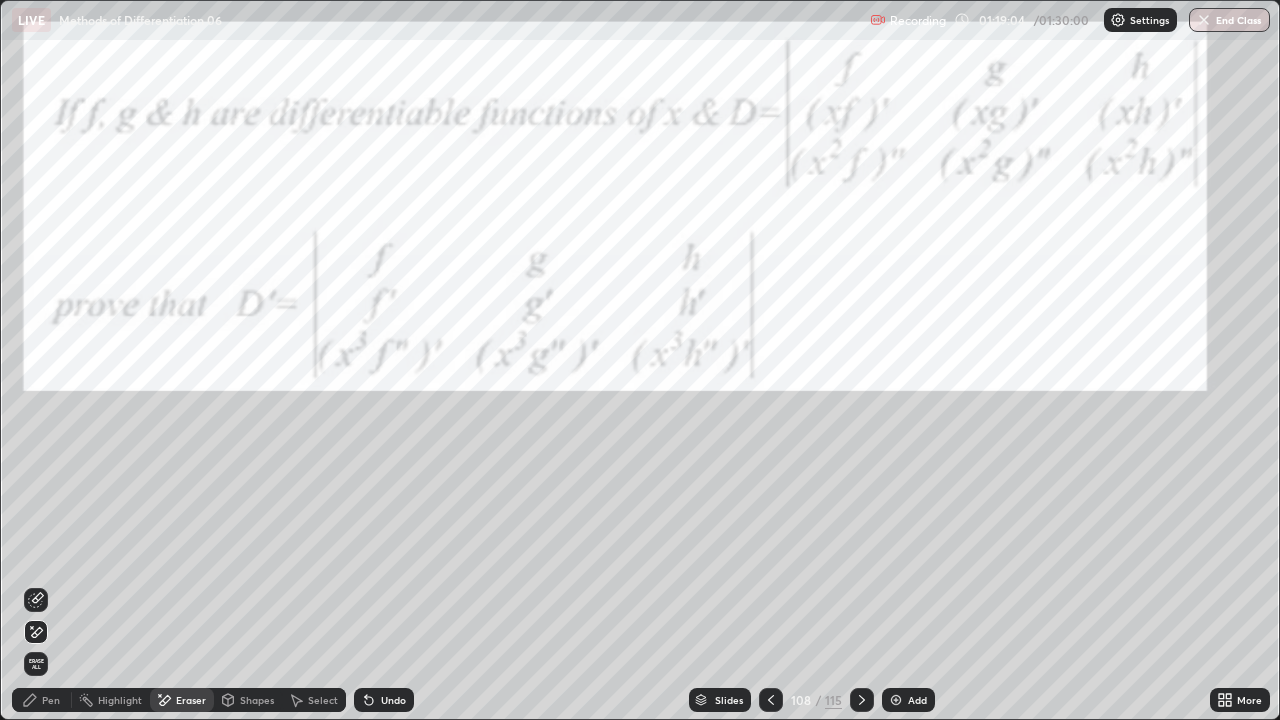 click on "Pen" at bounding box center [42, 700] 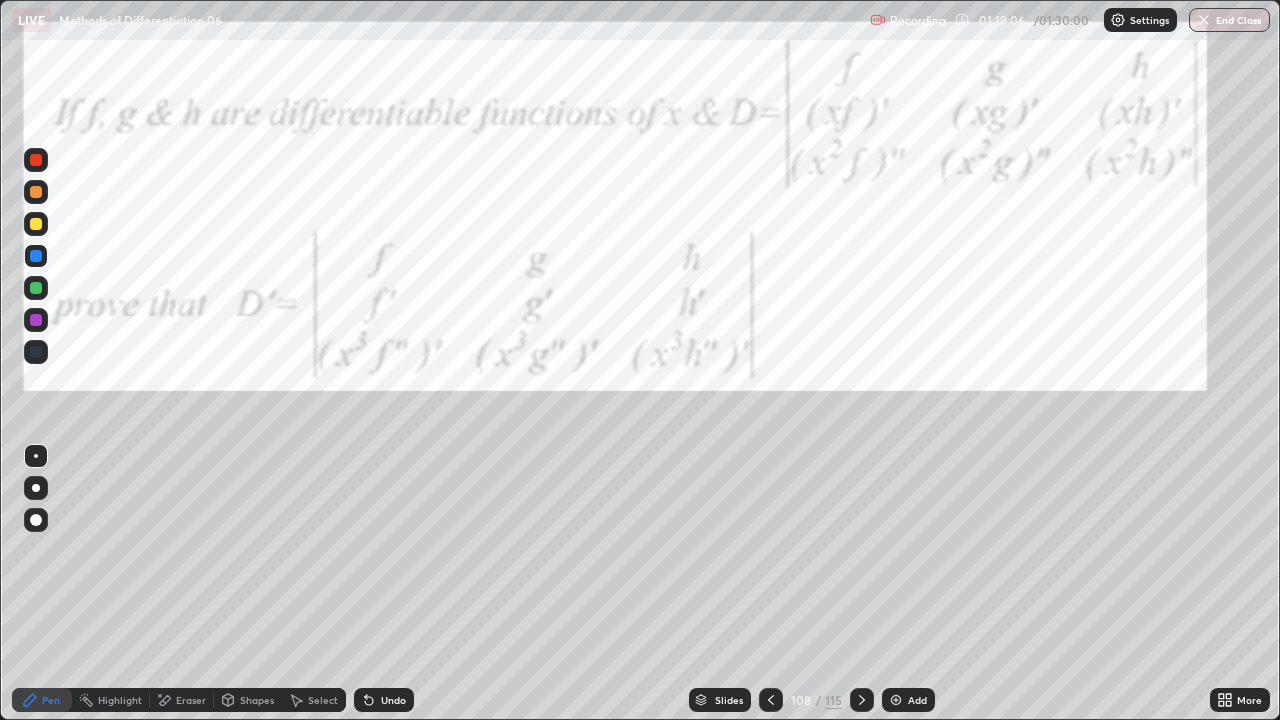 click at bounding box center (36, 320) 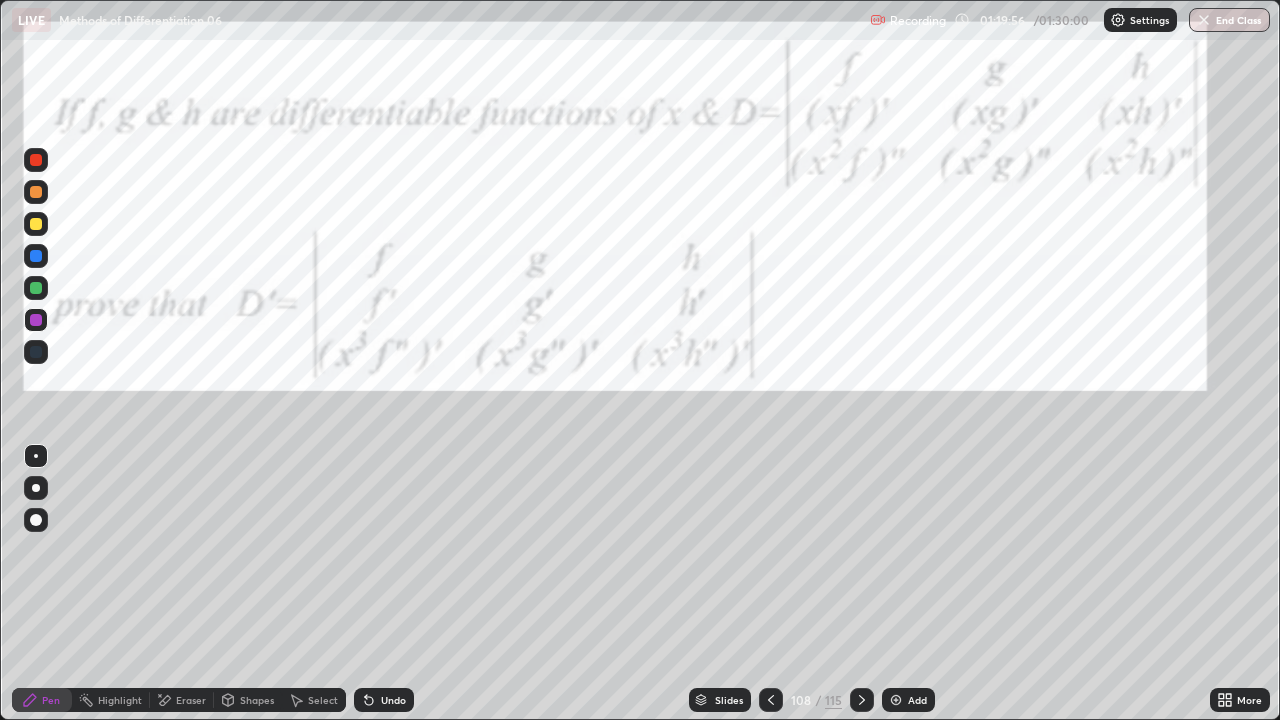 click 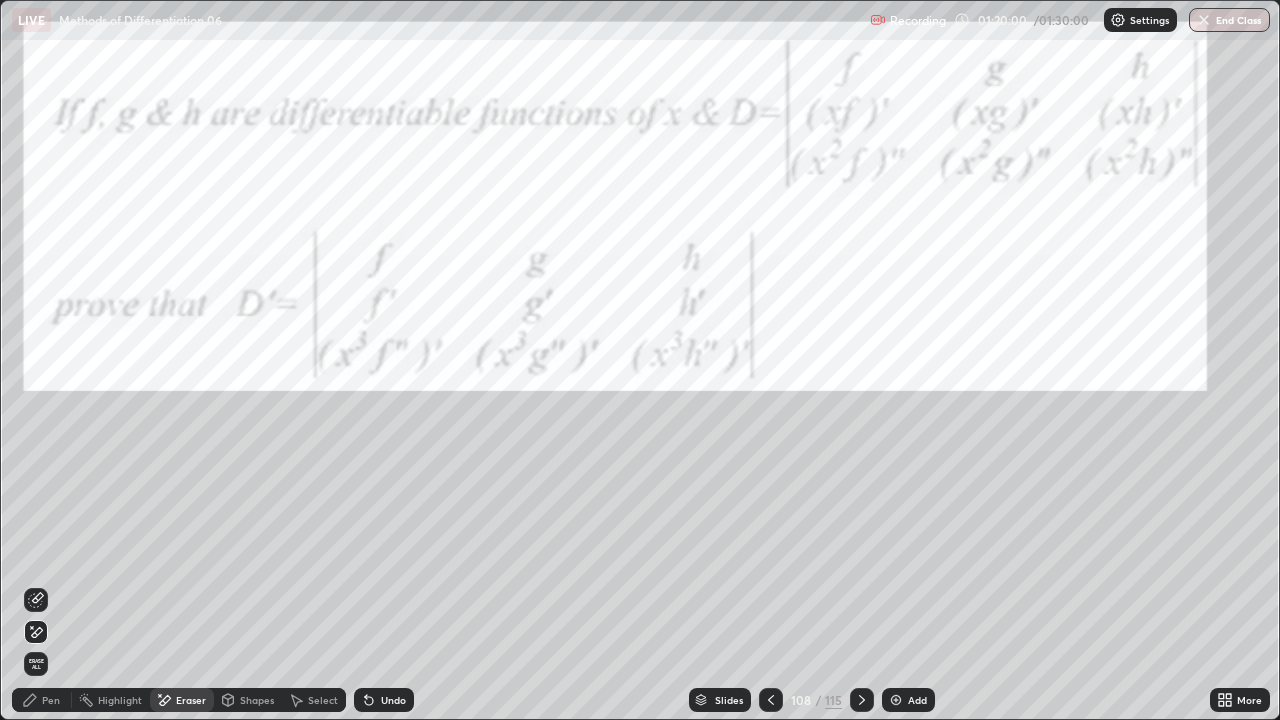click on "Pen" at bounding box center [42, 700] 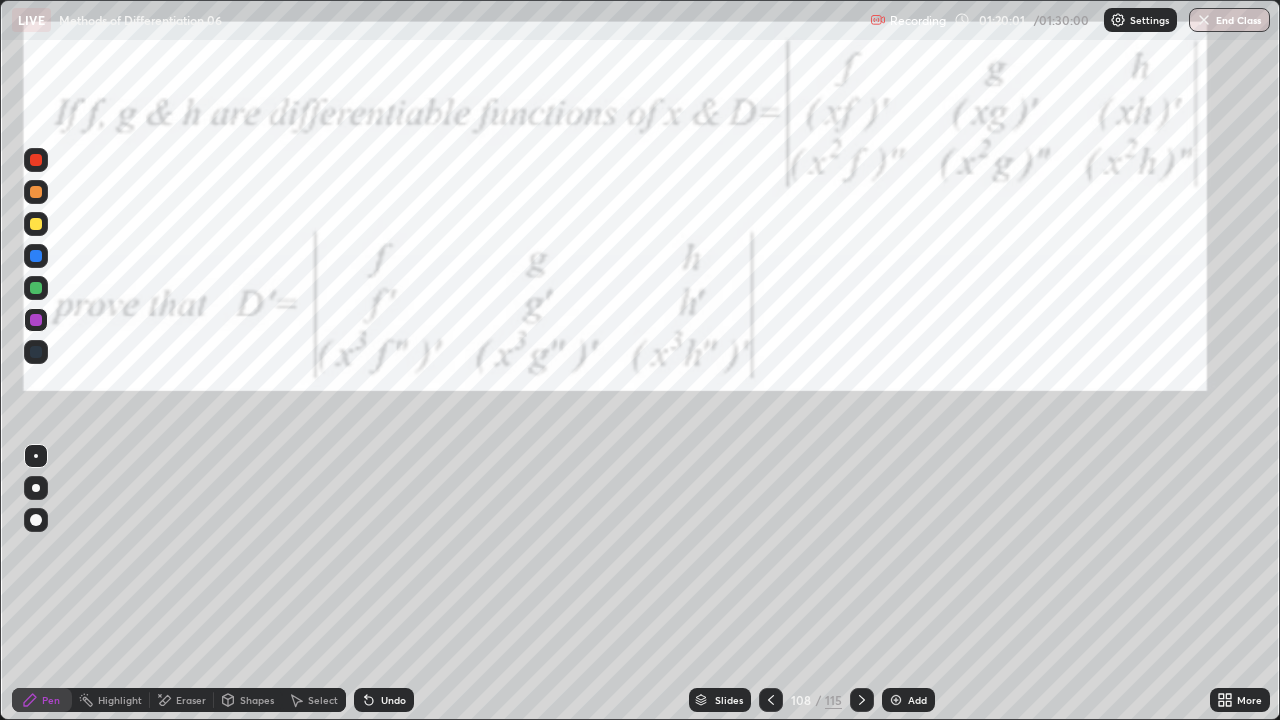 click at bounding box center (36, 320) 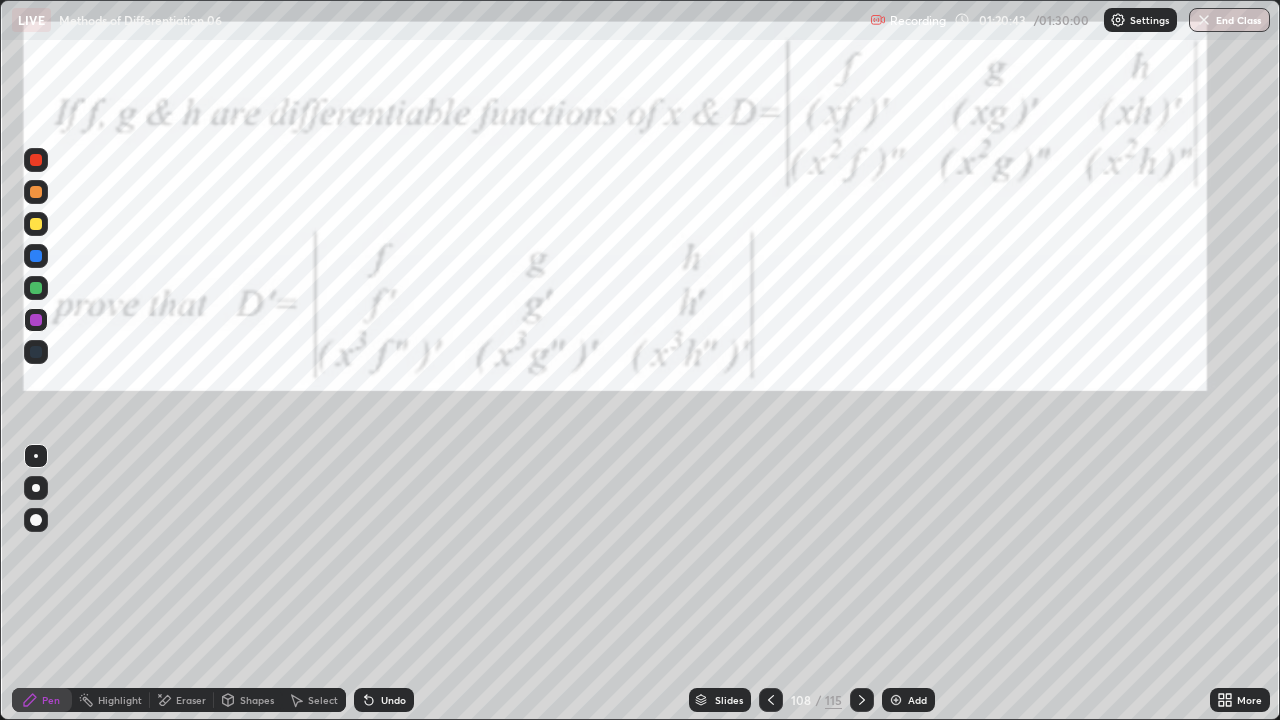 click 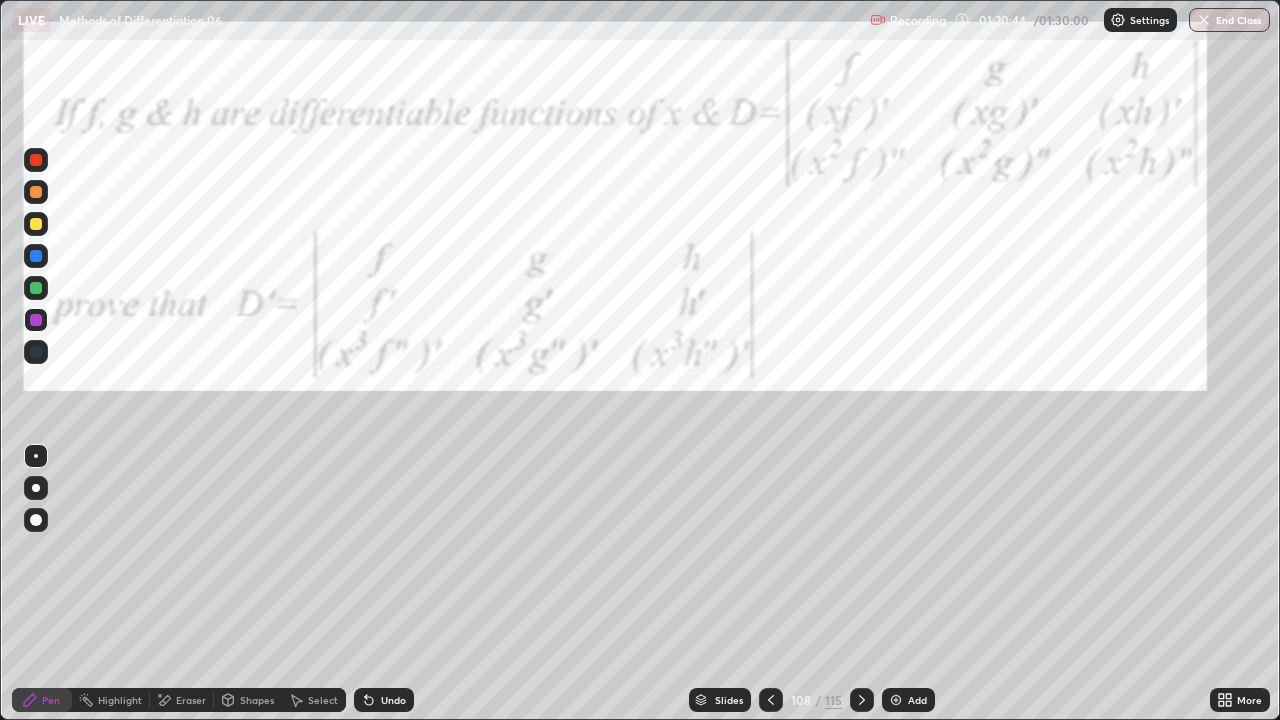 click 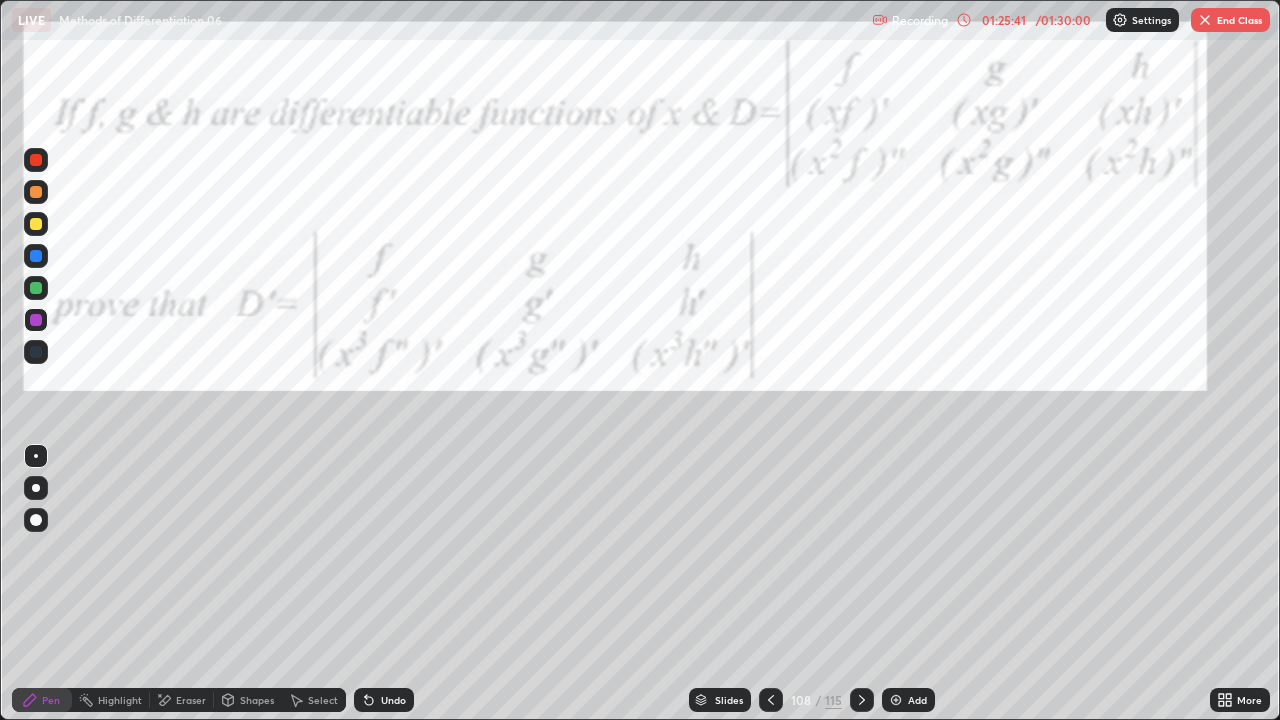 click on "End Class" at bounding box center (1230, 20) 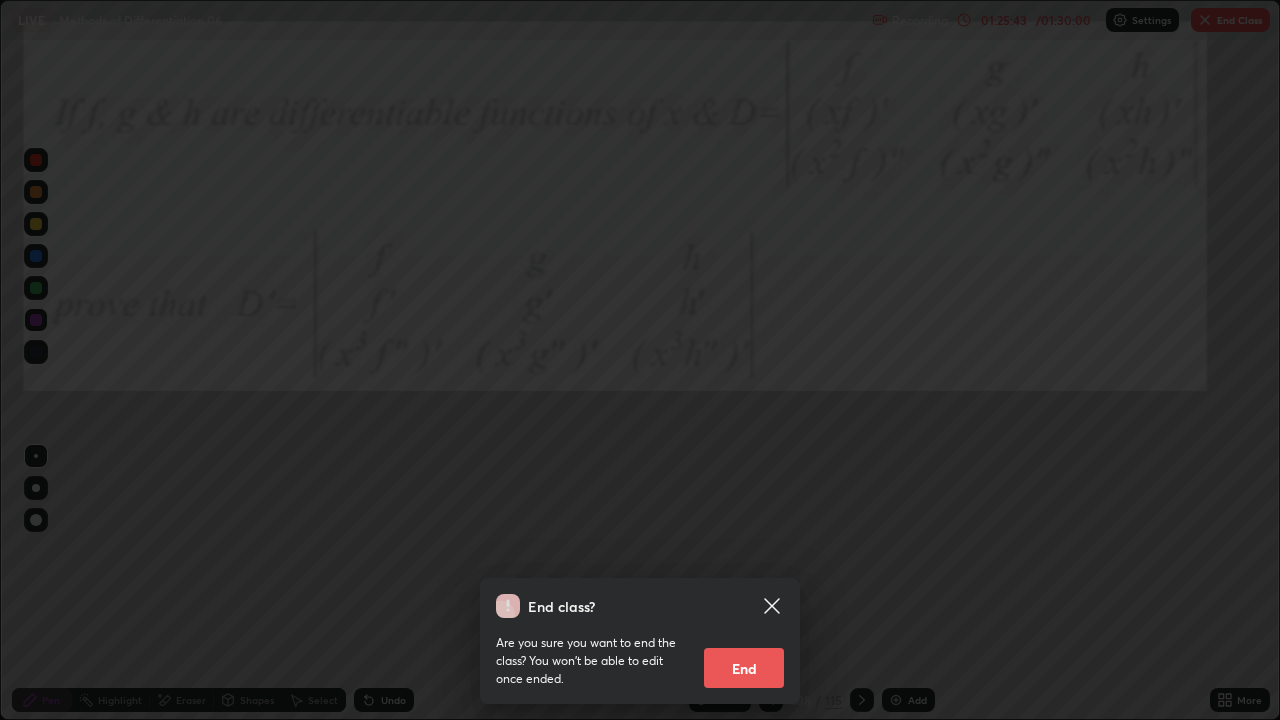 click on "End" at bounding box center [744, 668] 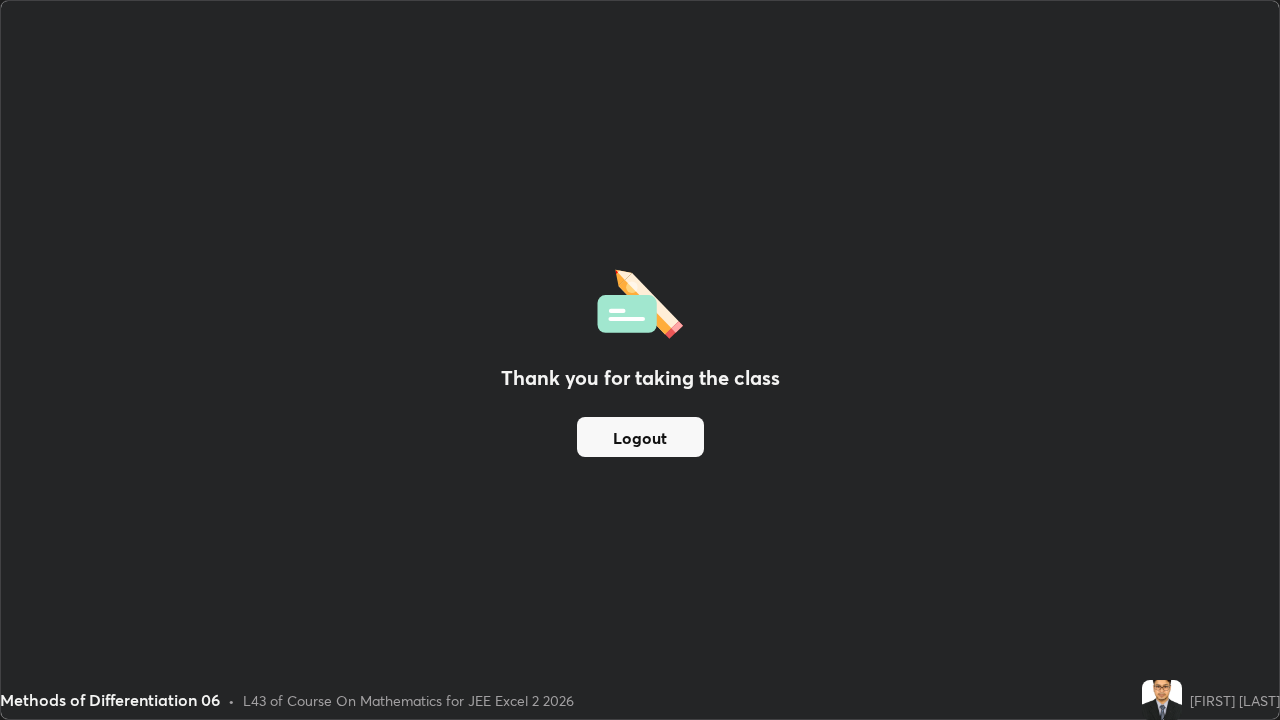 click on "Logout" at bounding box center [640, 437] 